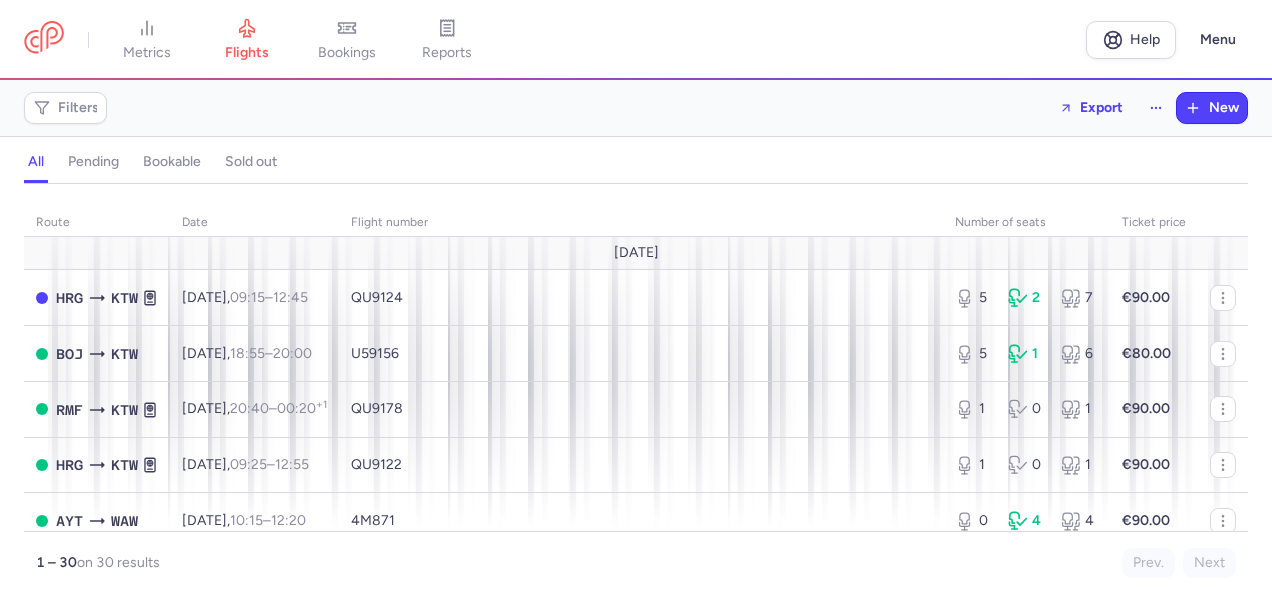 scroll, scrollTop: 0, scrollLeft: 0, axis: both 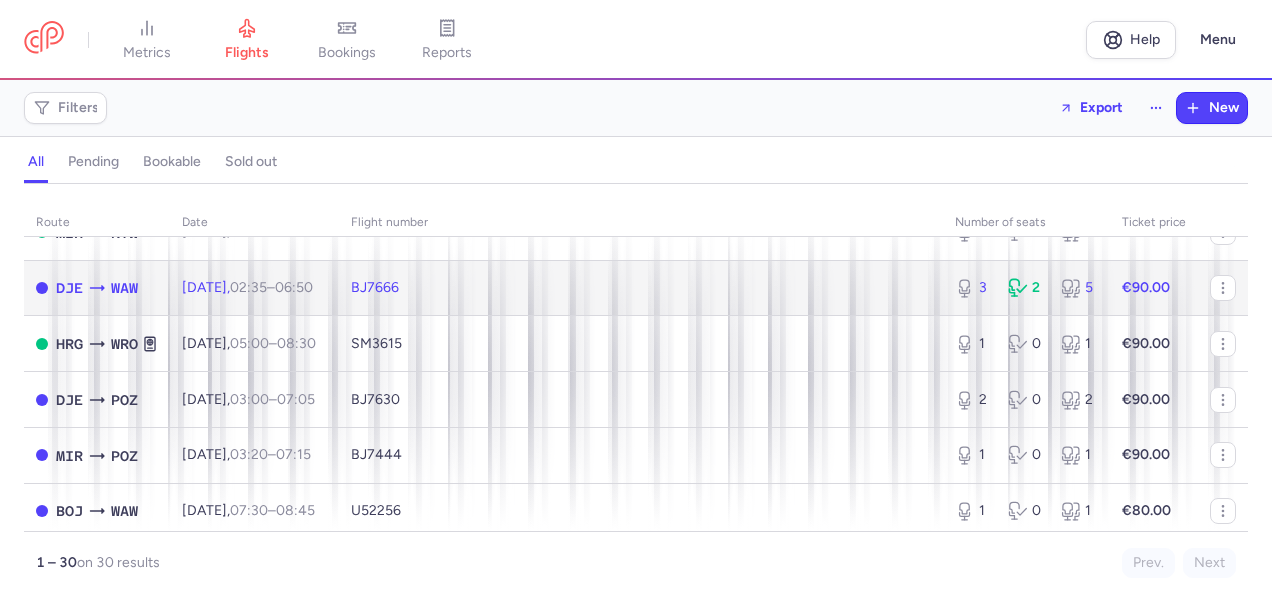 click on "€90.00" at bounding box center [1154, 288] 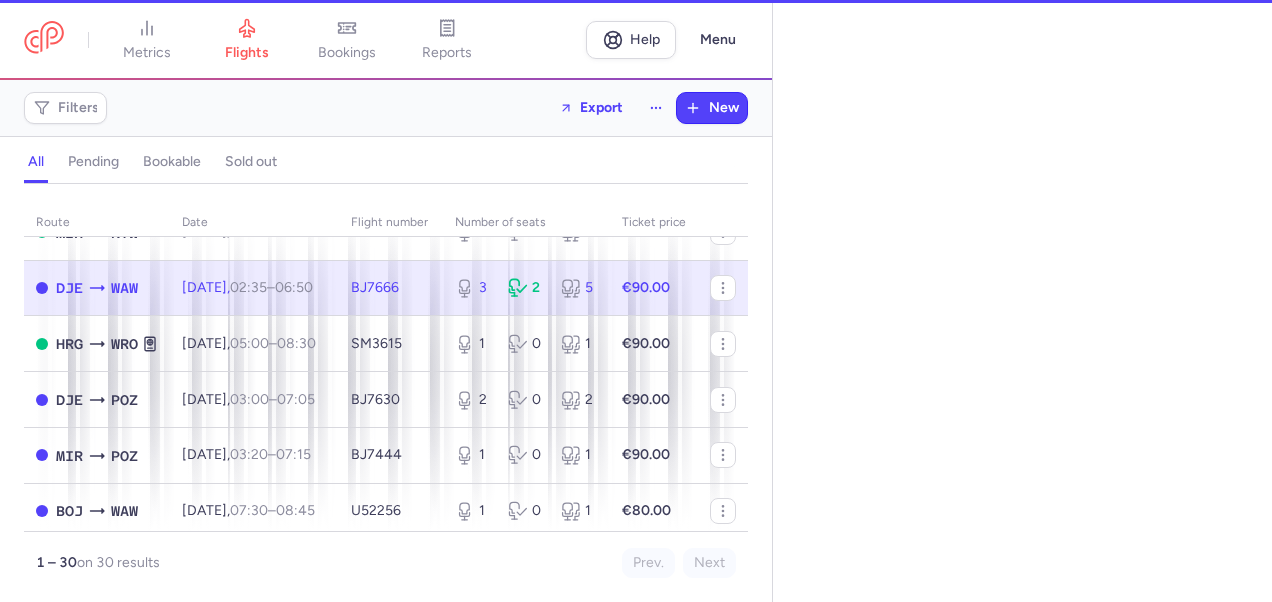 select on "days" 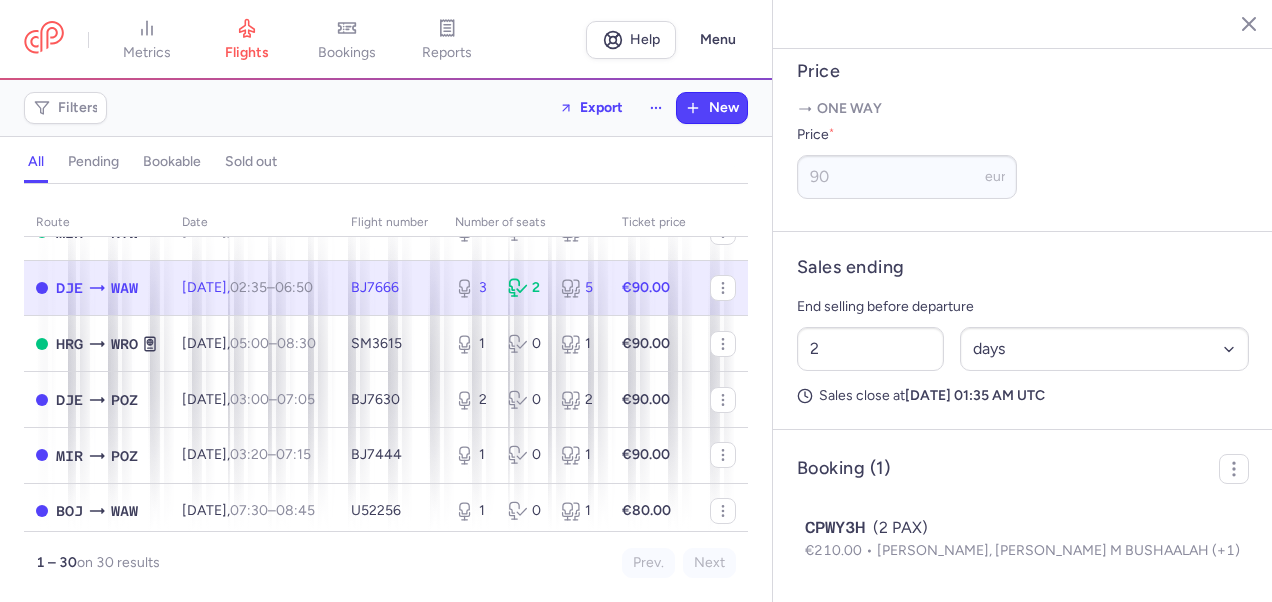 scroll, scrollTop: 828, scrollLeft: 0, axis: vertical 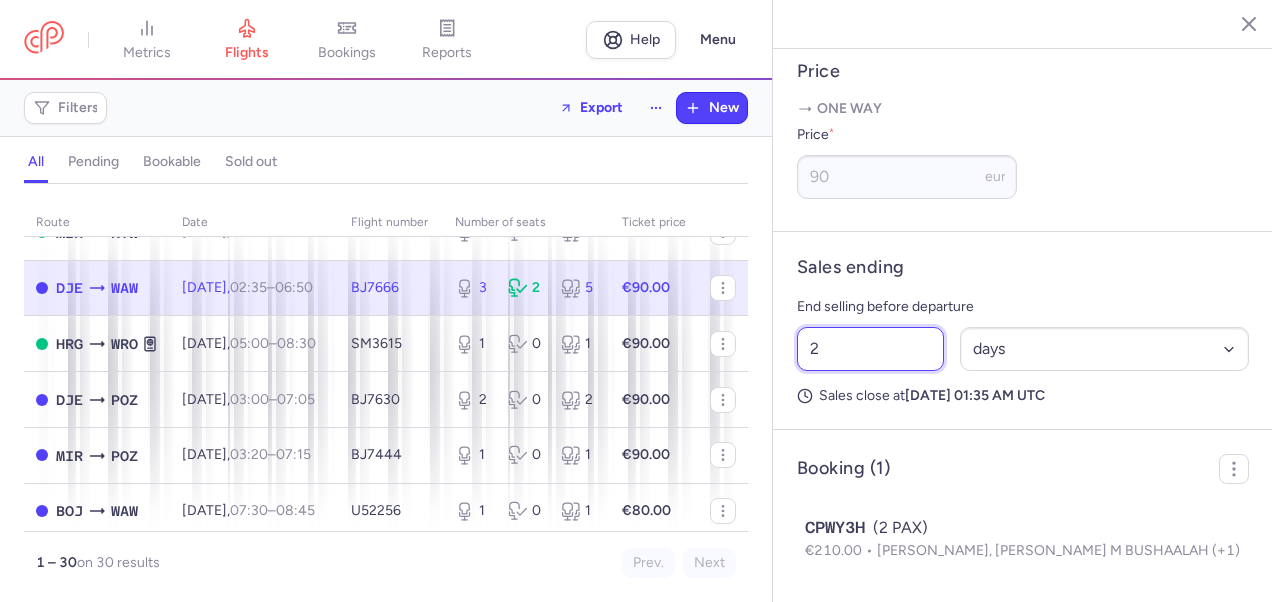drag, startPoint x: 826, startPoint y: 342, endPoint x: 736, endPoint y: 360, distance: 91.78235 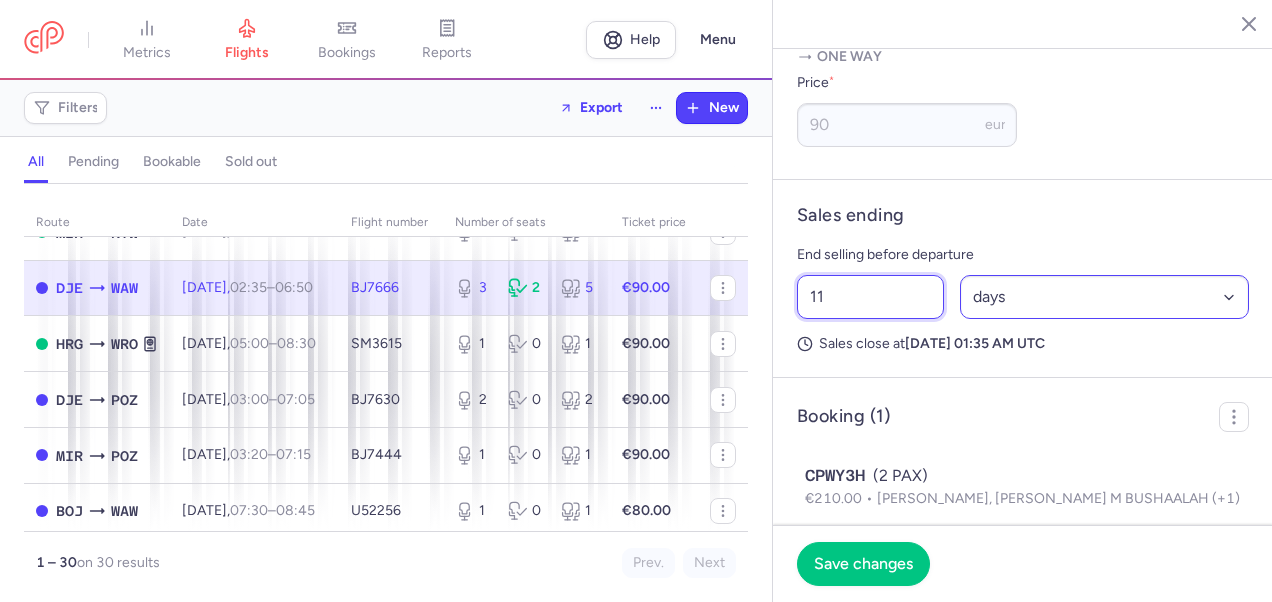 type on "11" 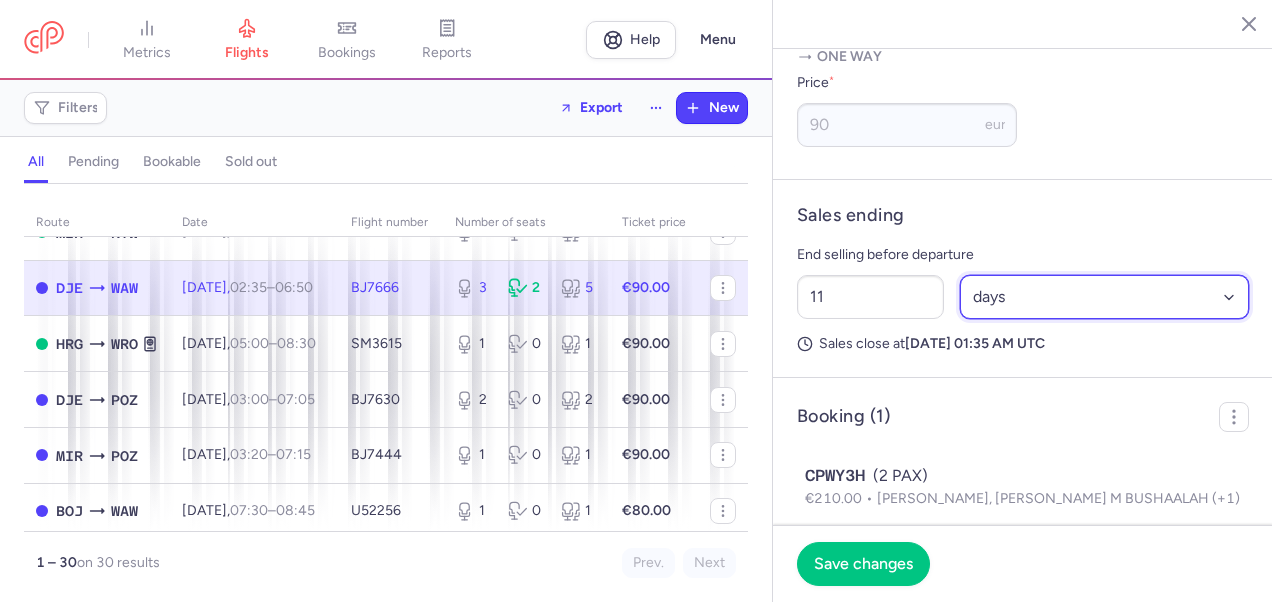 drag, startPoint x: 1054, startPoint y: 356, endPoint x: 1050, endPoint y: 369, distance: 13.601471 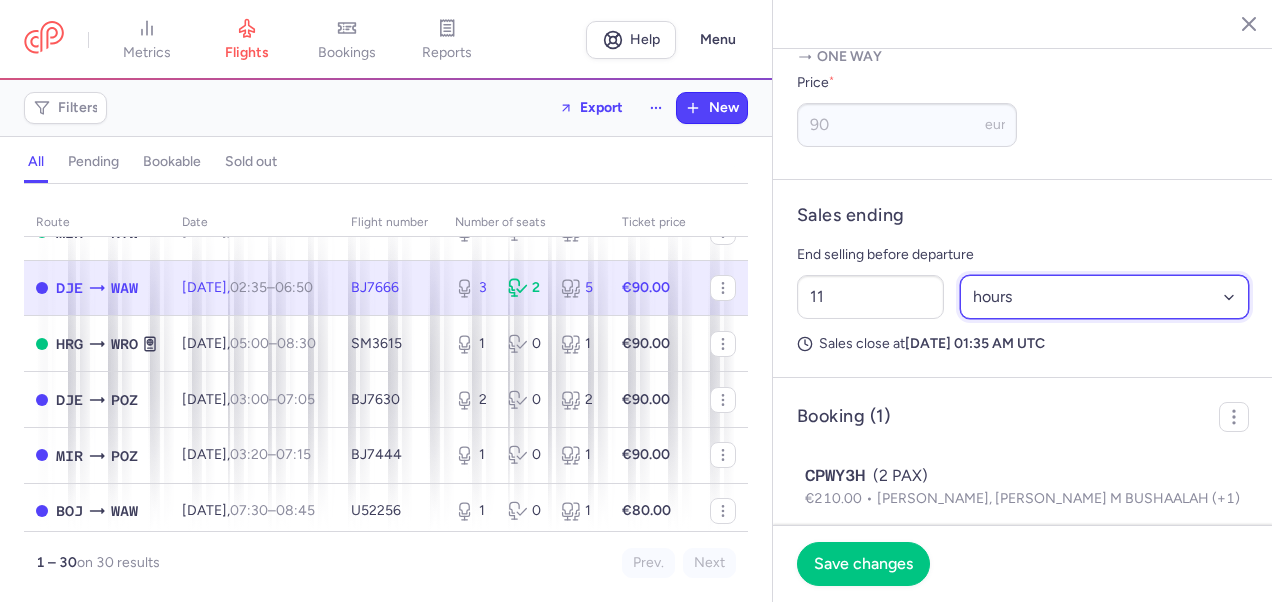 click on "Select an option hours days" at bounding box center [1105, 297] 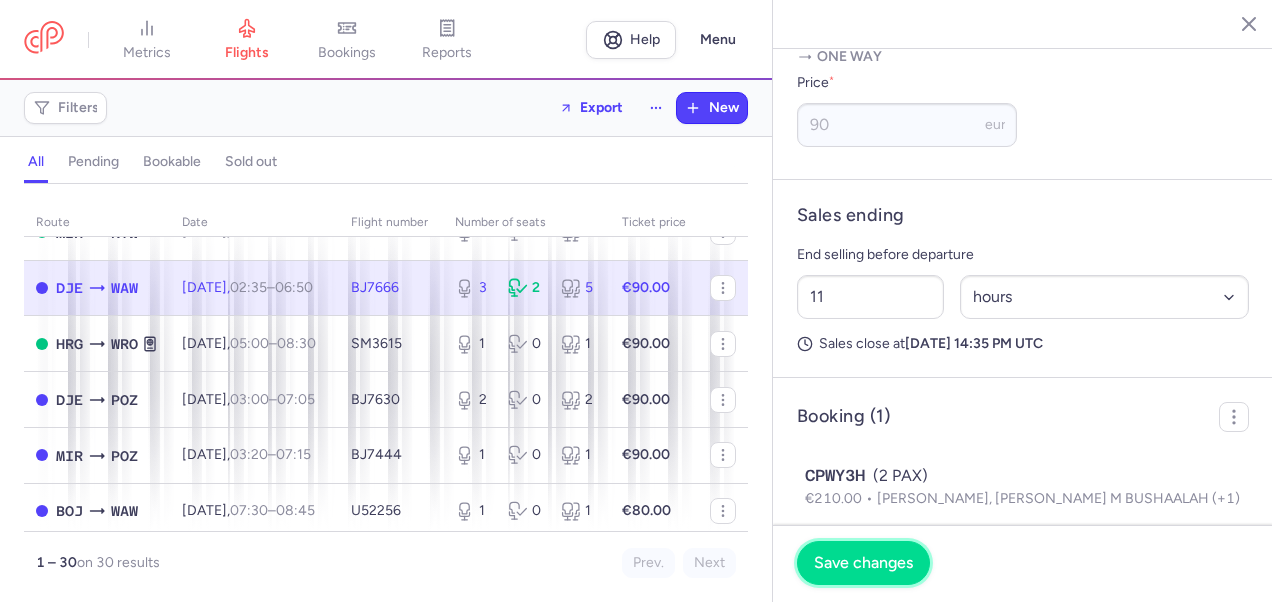 click on "Save changes" at bounding box center [863, 563] 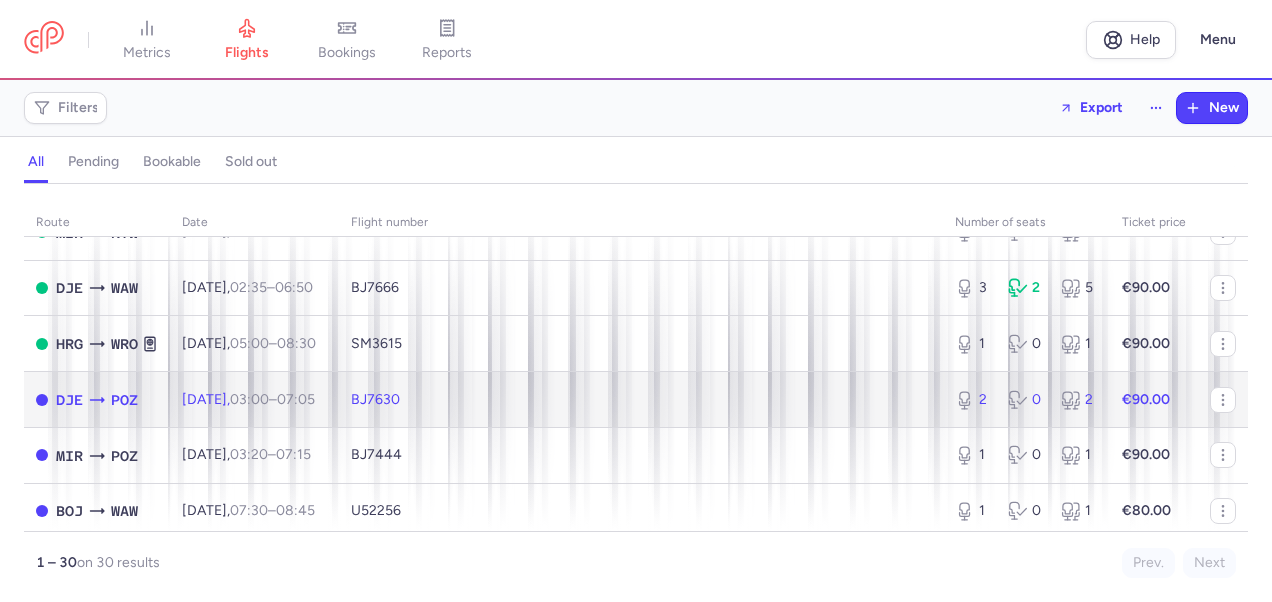 click on "€90.00" at bounding box center [1154, 400] 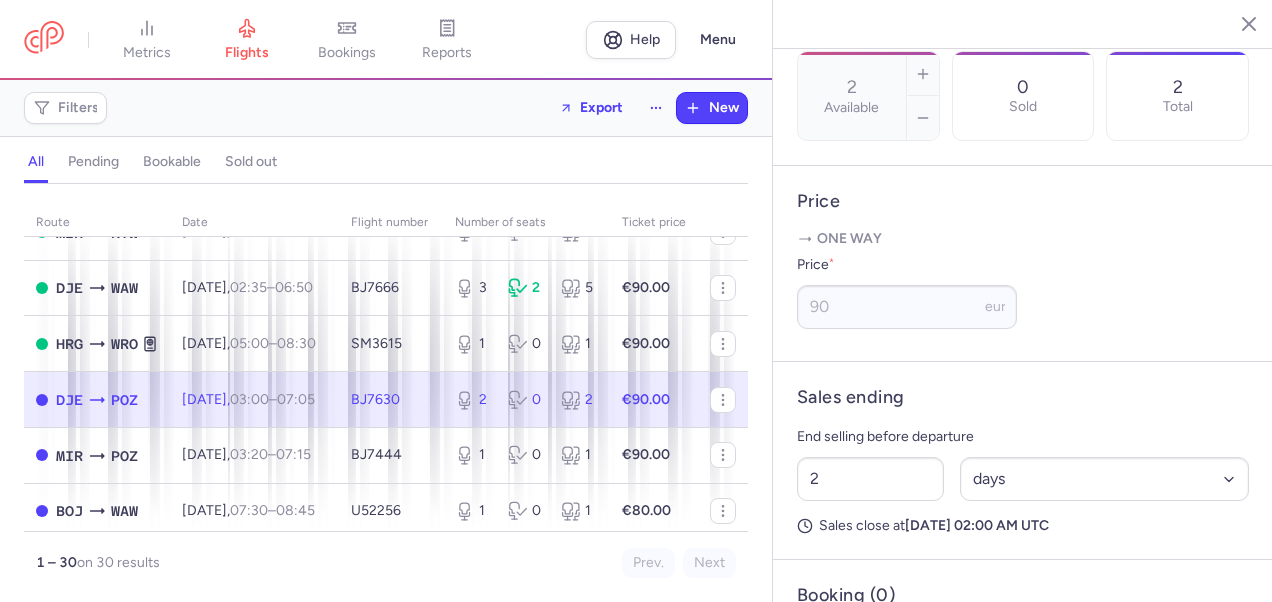 scroll, scrollTop: 791, scrollLeft: 0, axis: vertical 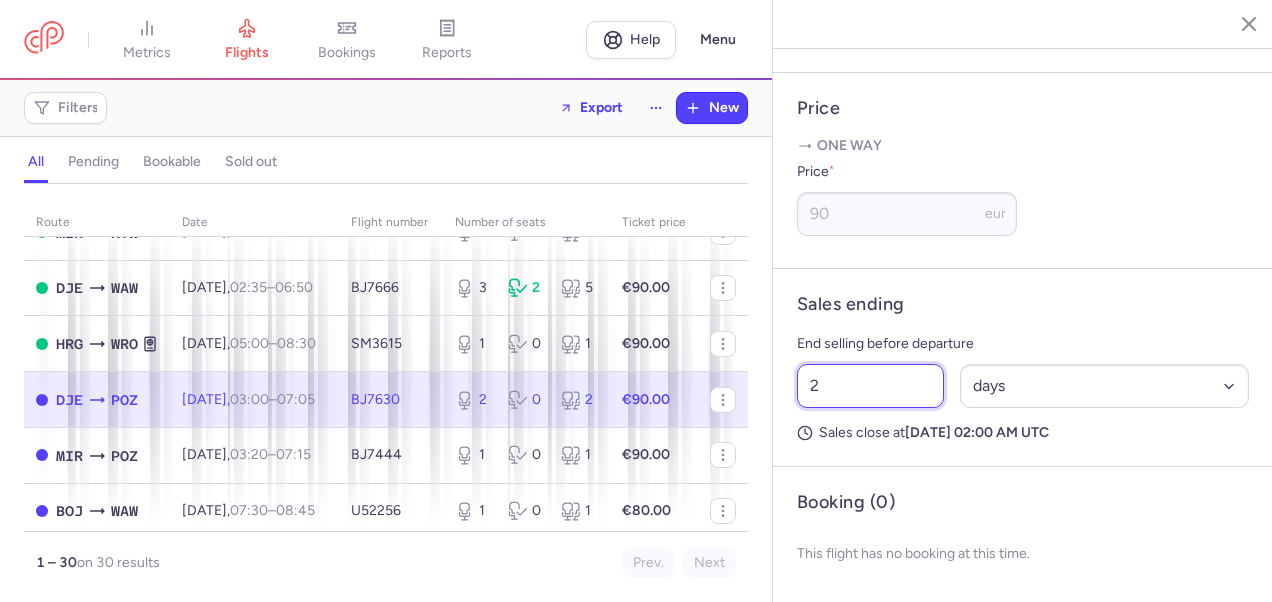 drag, startPoint x: 833, startPoint y: 391, endPoint x: 784, endPoint y: 398, distance: 49.497475 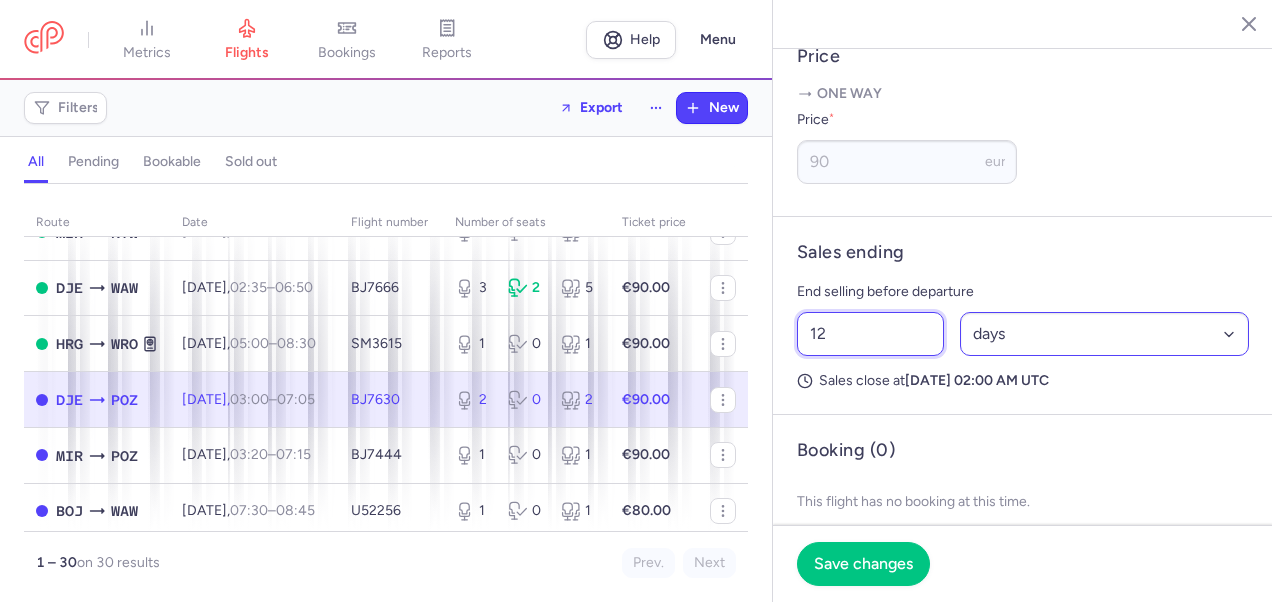 type on "12" 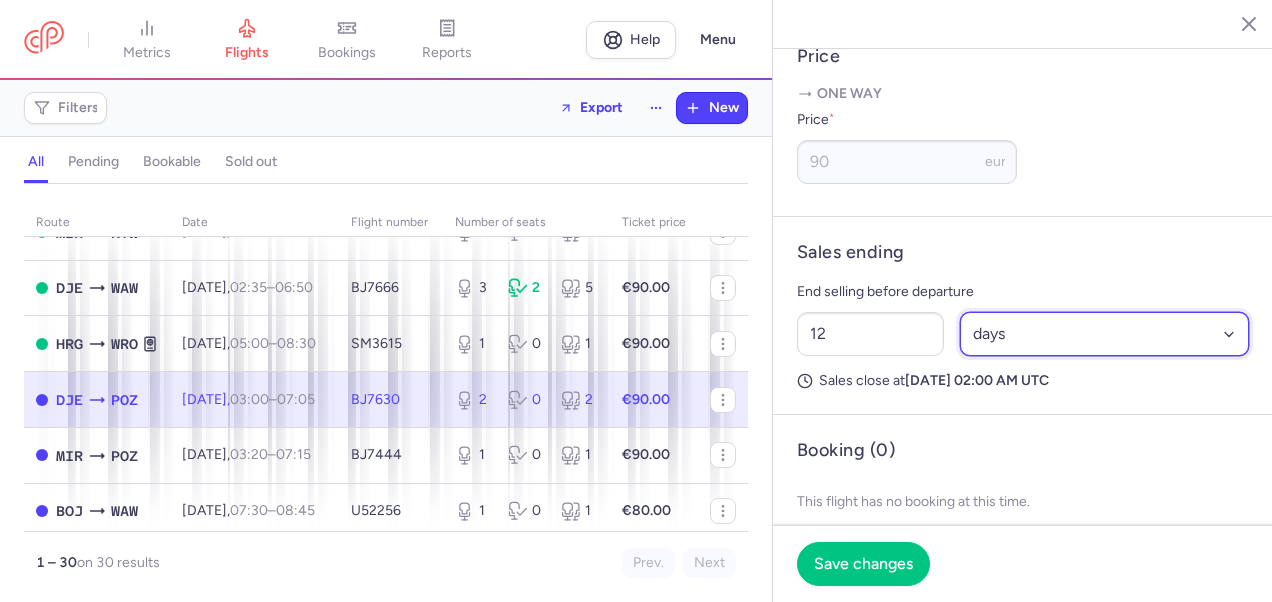 click on "Select an option hours days" at bounding box center (1105, 334) 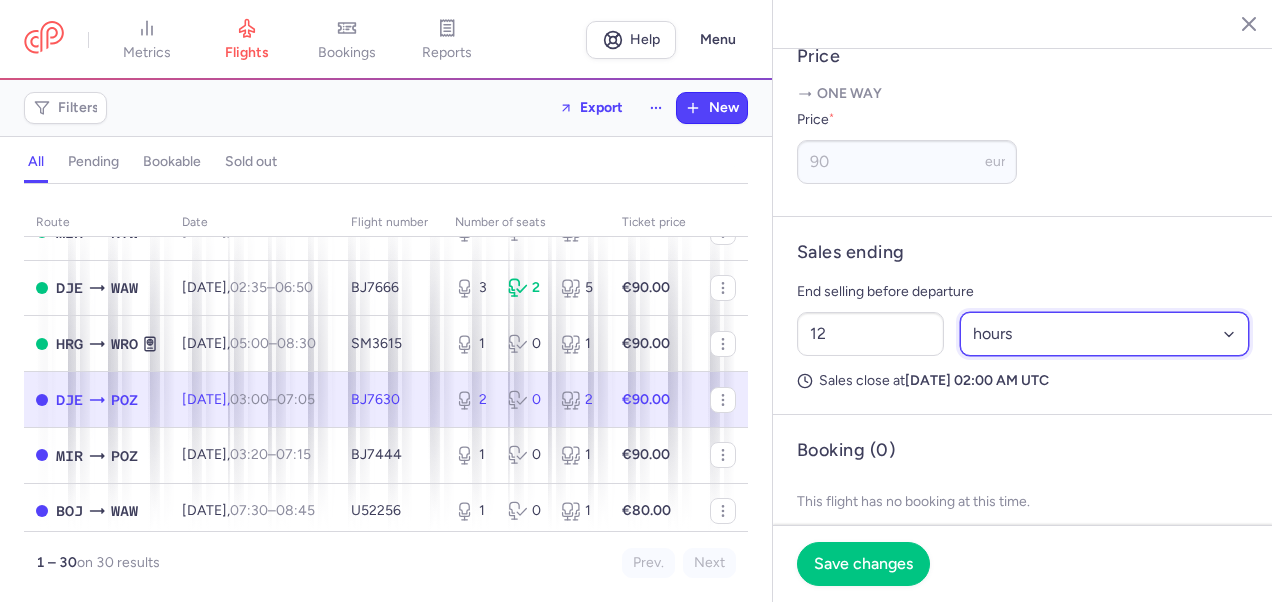 click on "Select an option hours days" at bounding box center (1105, 334) 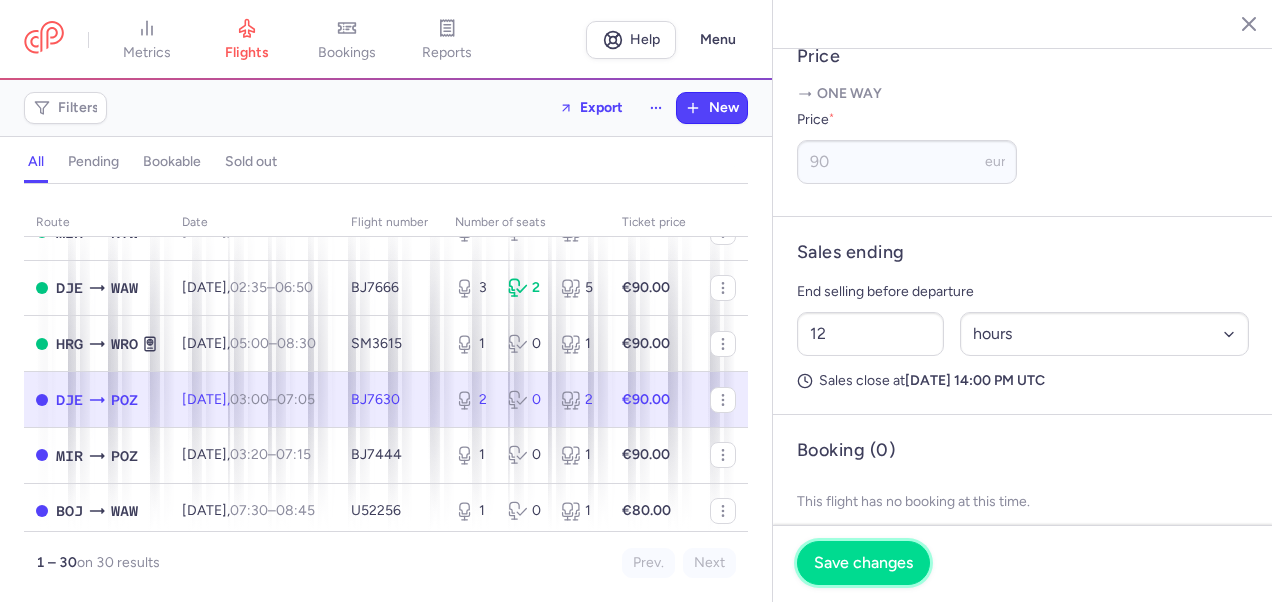 click on "Save changes" at bounding box center (863, 563) 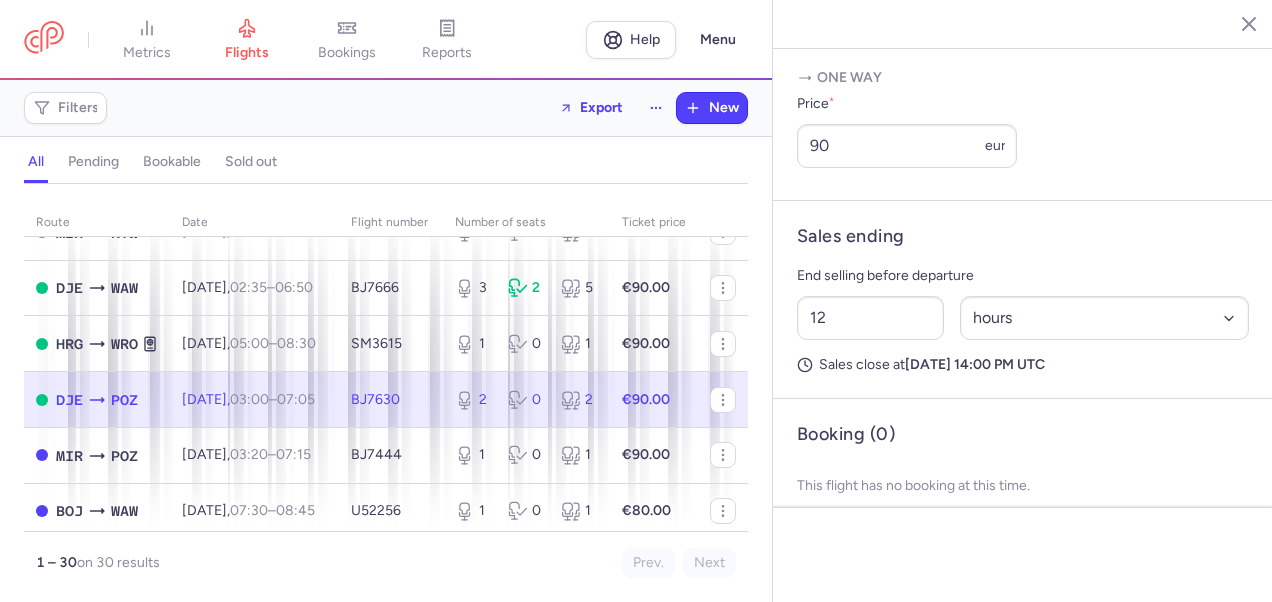 scroll, scrollTop: 775, scrollLeft: 0, axis: vertical 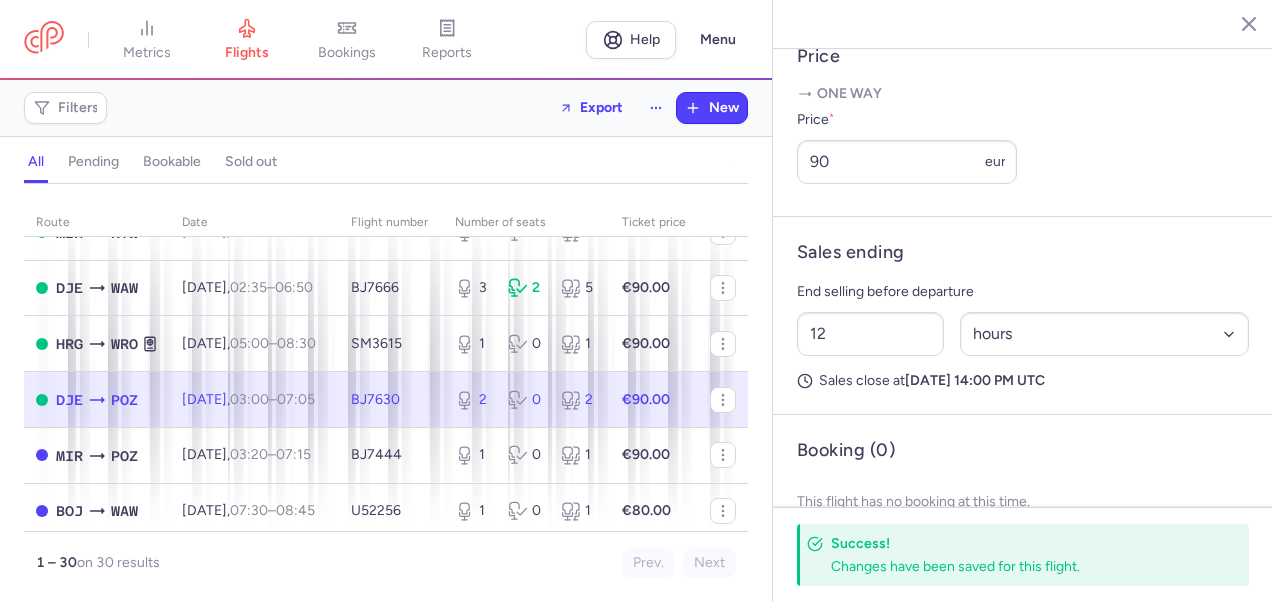 click 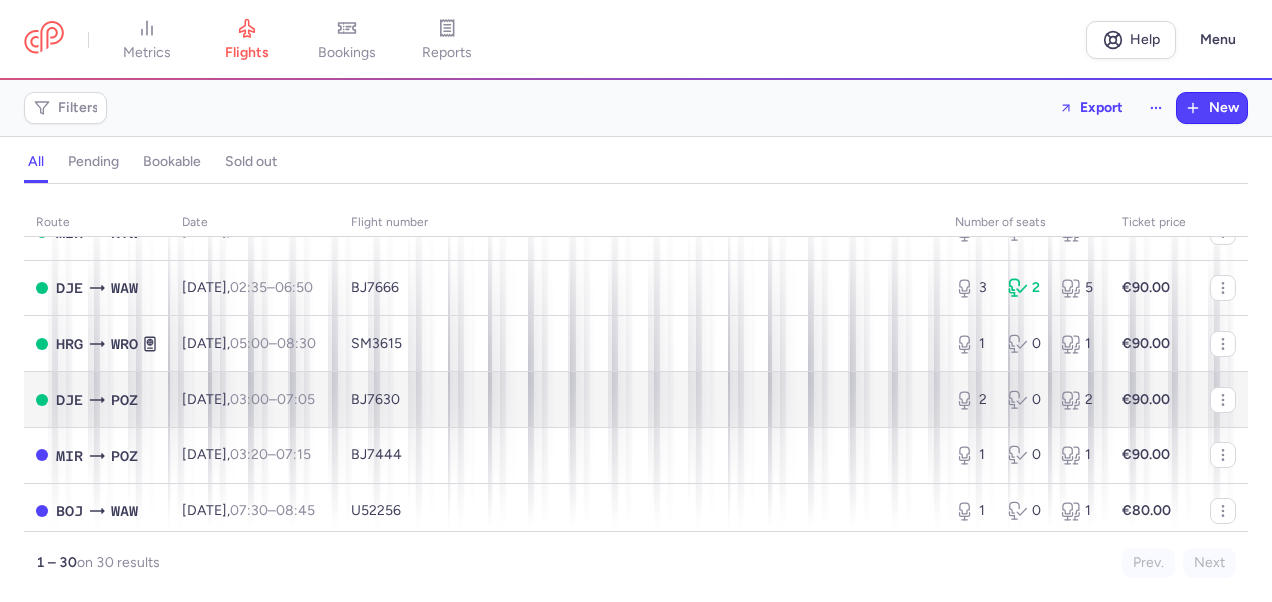 scroll, scrollTop: 500, scrollLeft: 0, axis: vertical 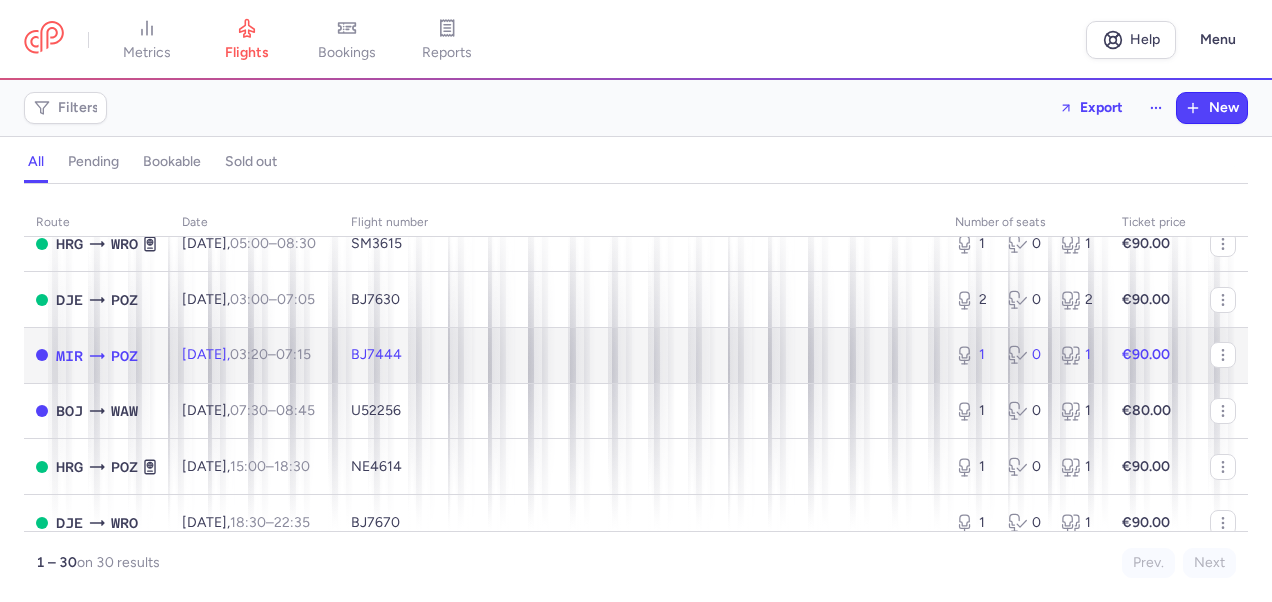 click on "€90.00" at bounding box center [1154, 355] 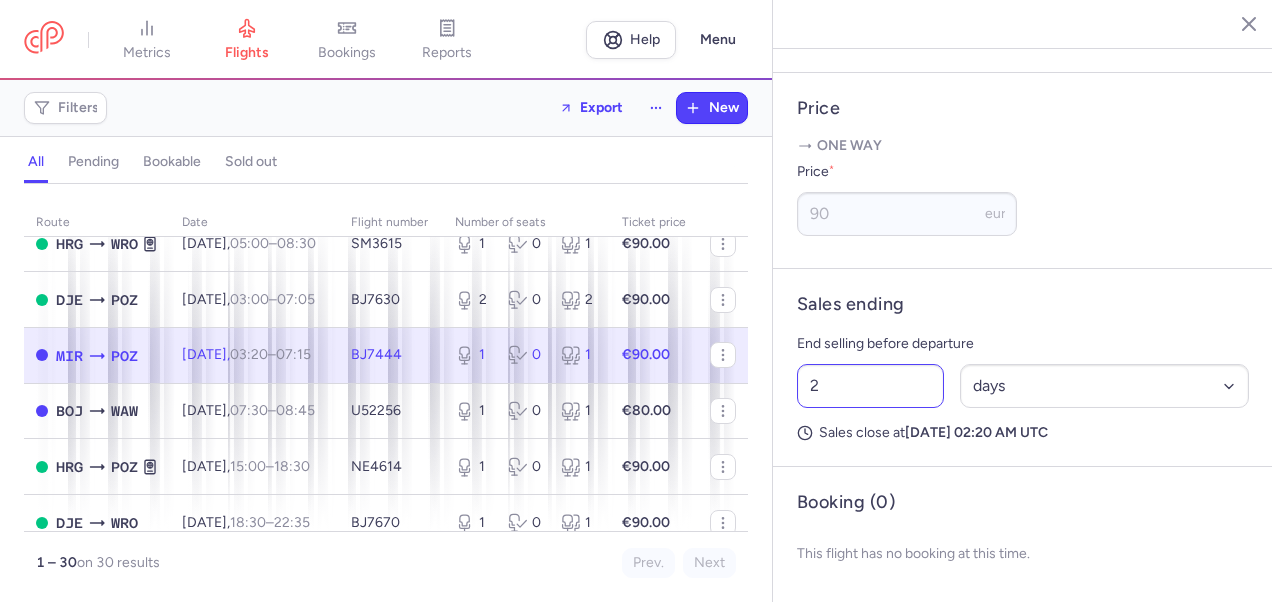 scroll, scrollTop: 791, scrollLeft: 0, axis: vertical 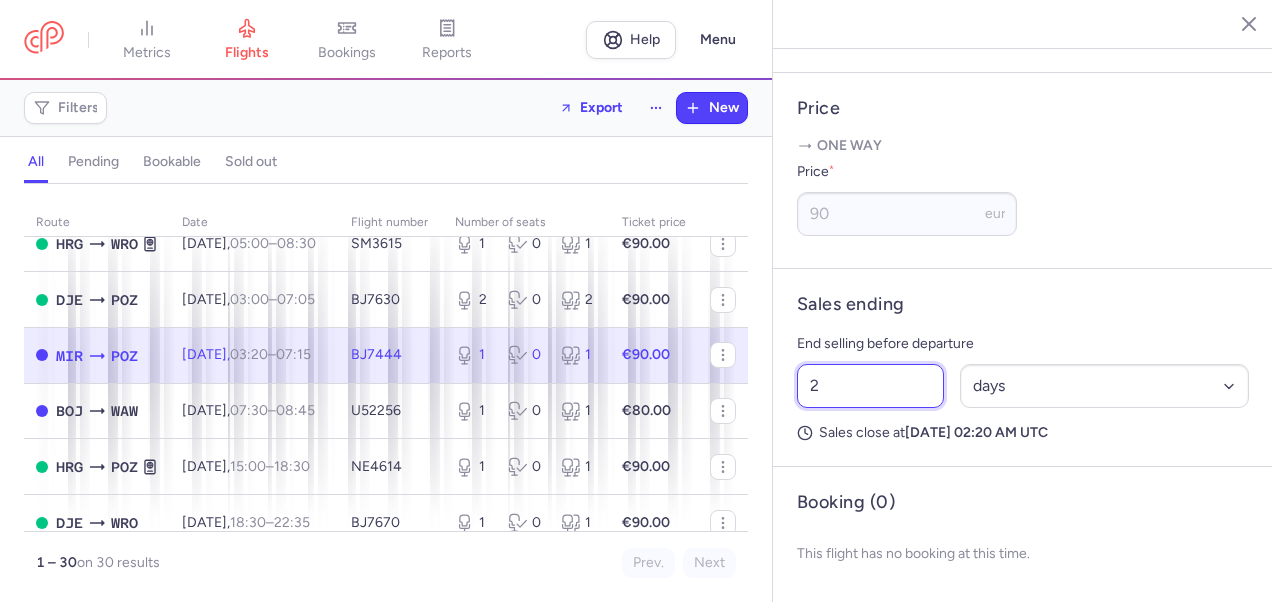 click on "2" at bounding box center (870, 386) 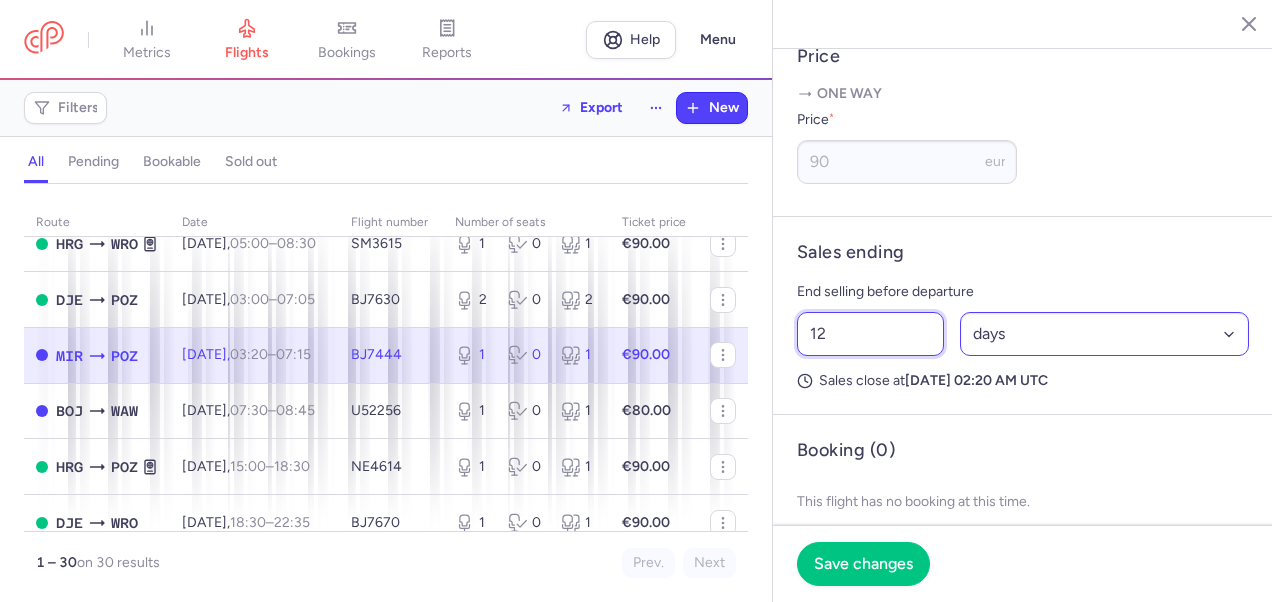 type on "12" 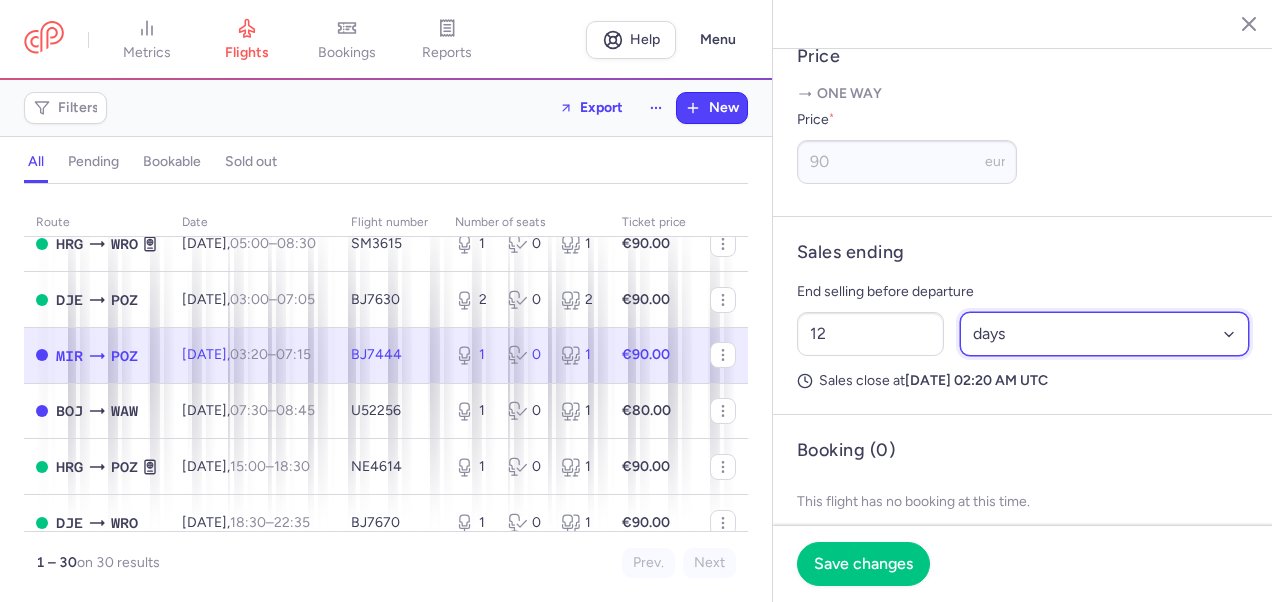 click on "Select an option hours days" at bounding box center (1105, 334) 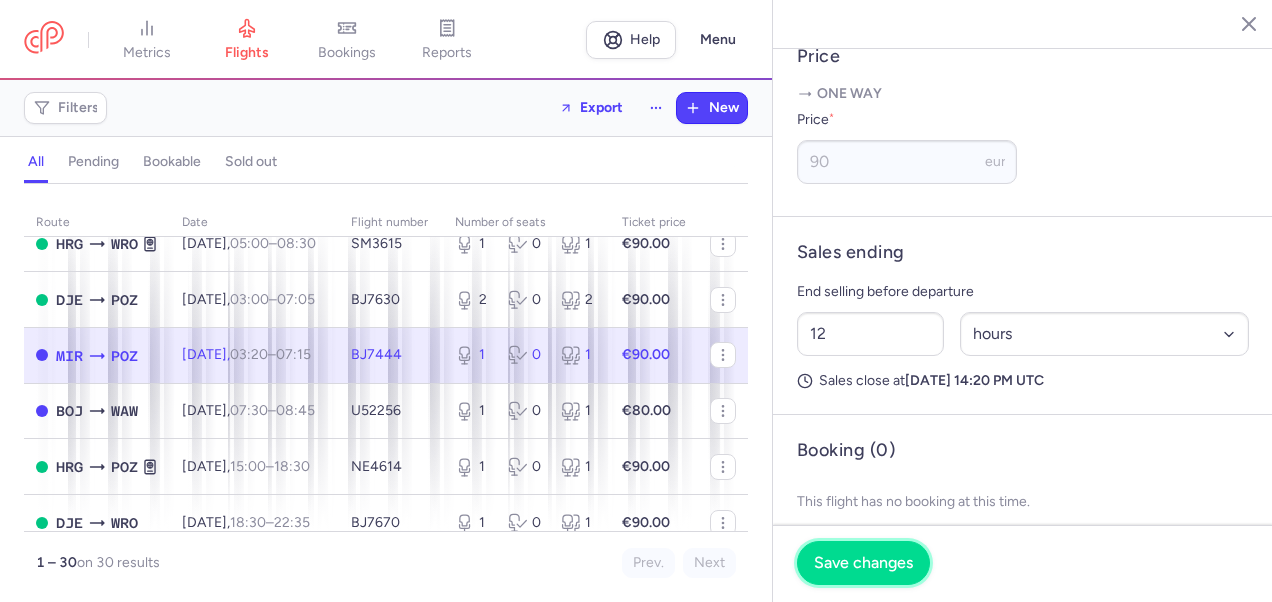 click on "Save changes" at bounding box center (863, 563) 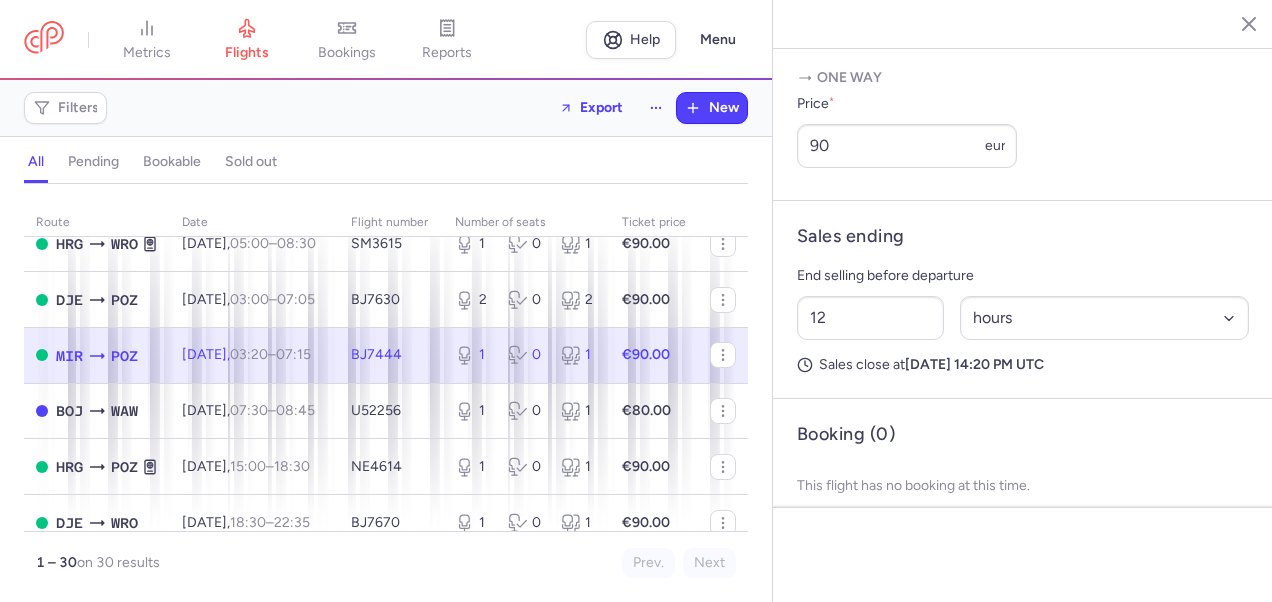 scroll, scrollTop: 775, scrollLeft: 0, axis: vertical 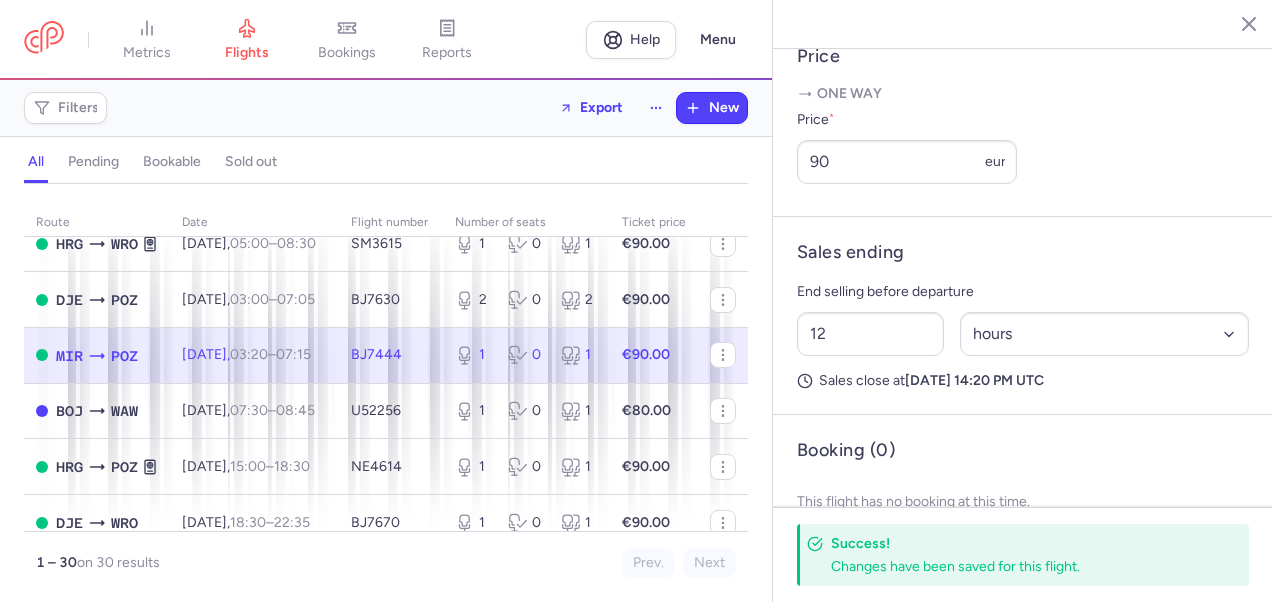 click 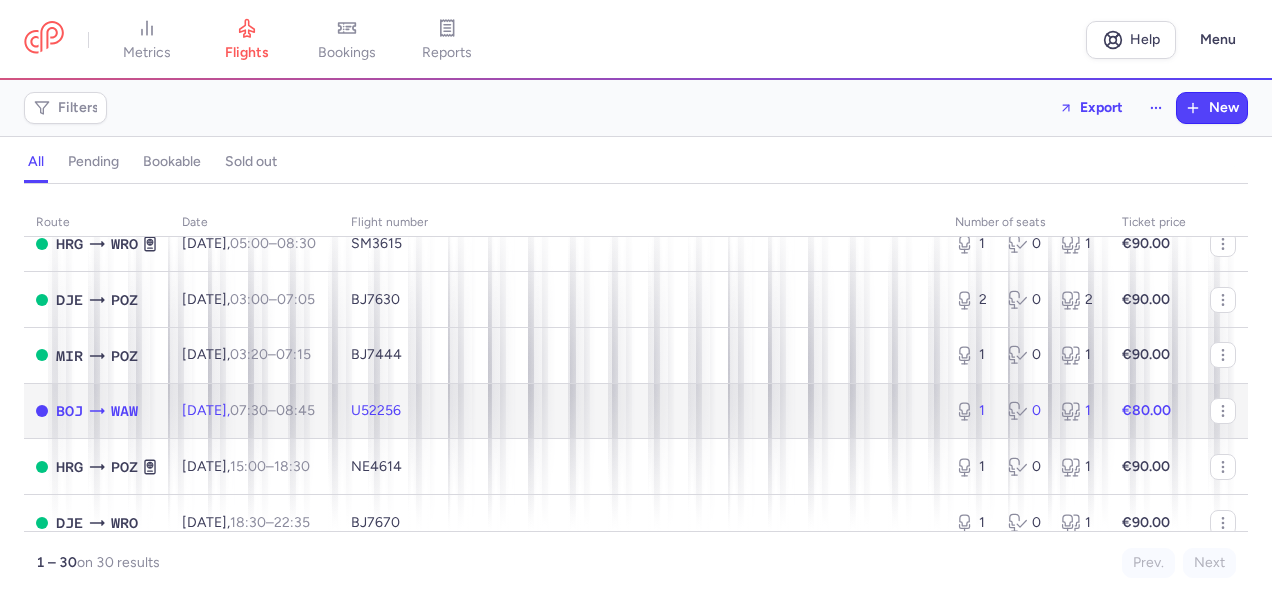 click on "€80.00" at bounding box center [1154, 411] 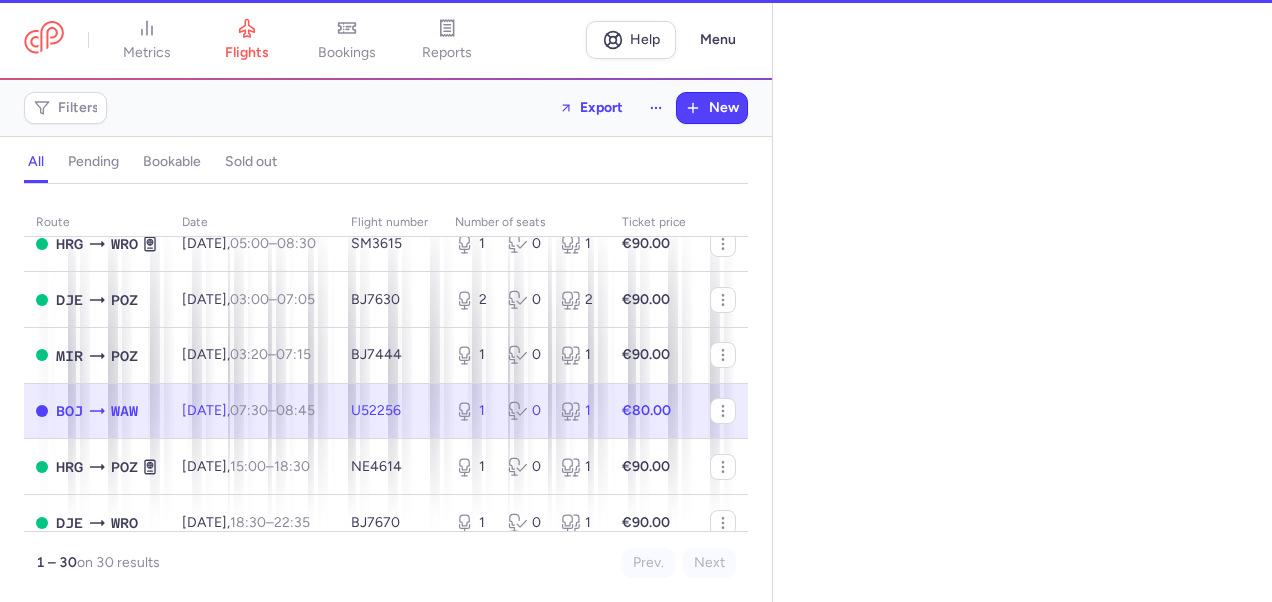 select on "days" 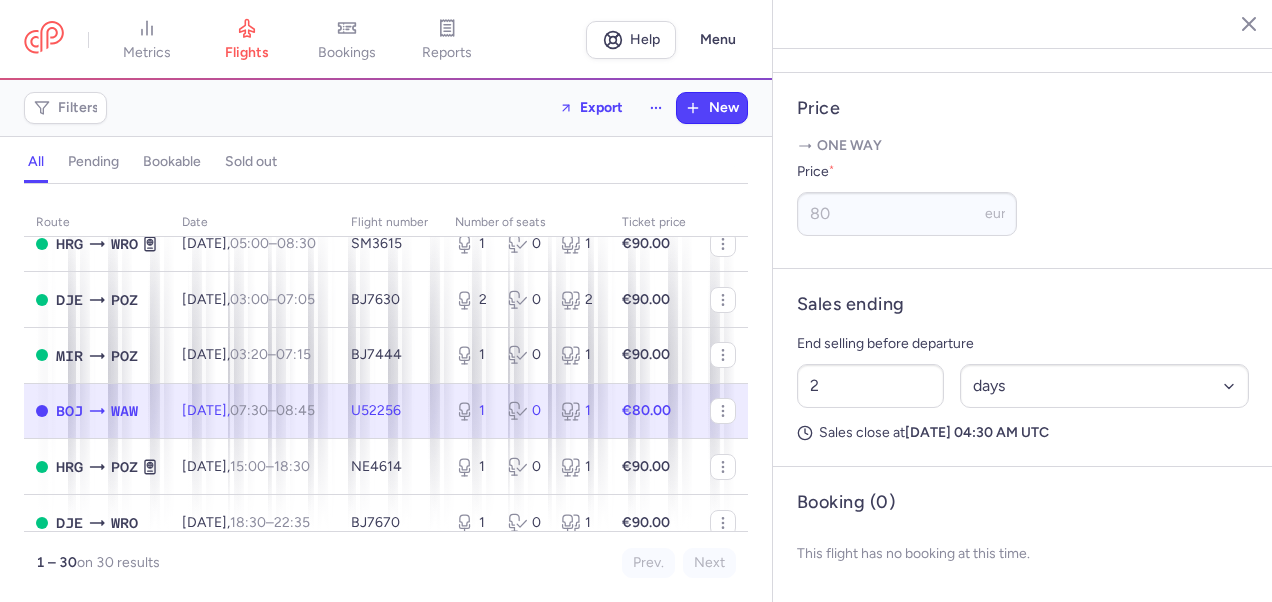 scroll, scrollTop: 791, scrollLeft: 0, axis: vertical 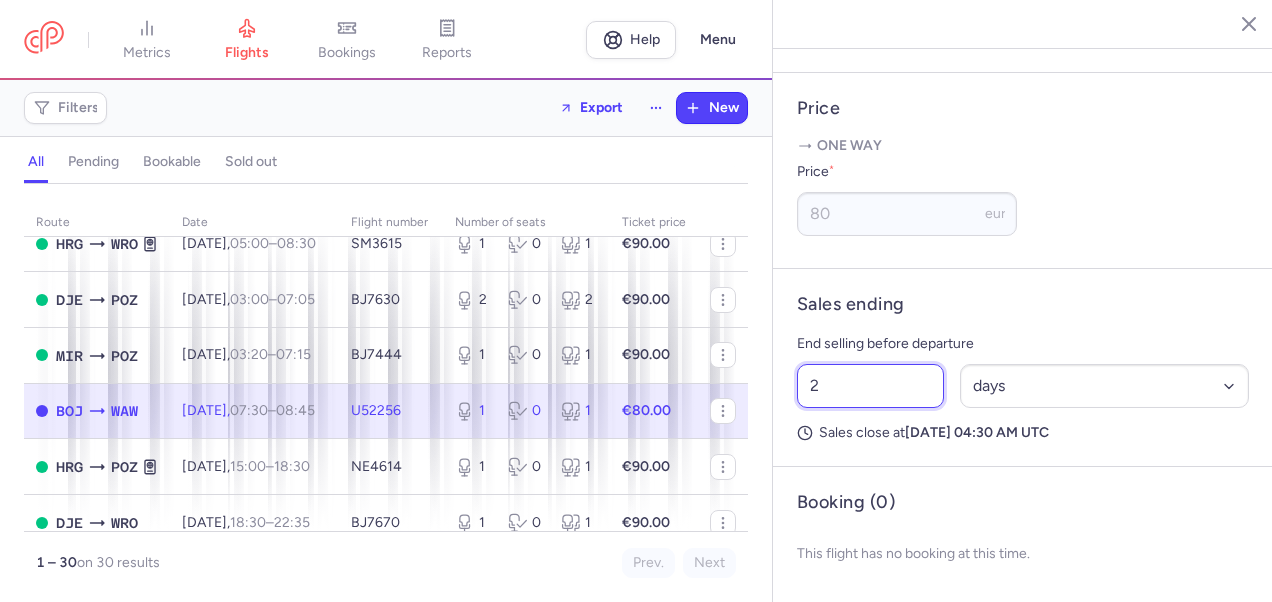 drag, startPoint x: 820, startPoint y: 380, endPoint x: 798, endPoint y: 388, distance: 23.409399 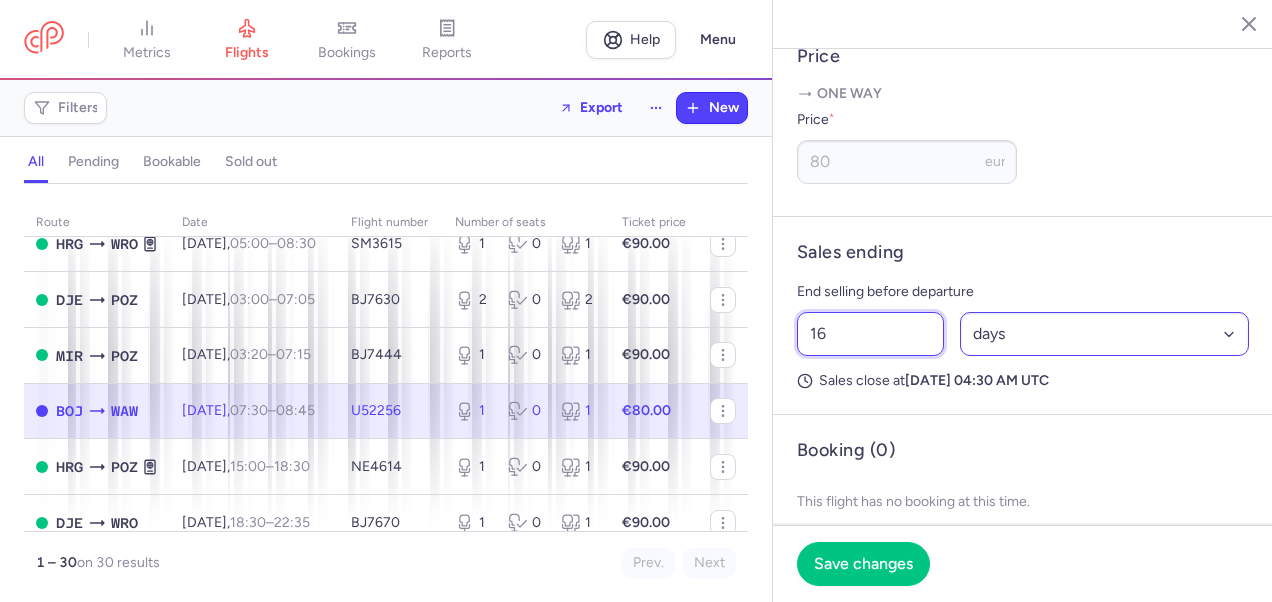 type on "16" 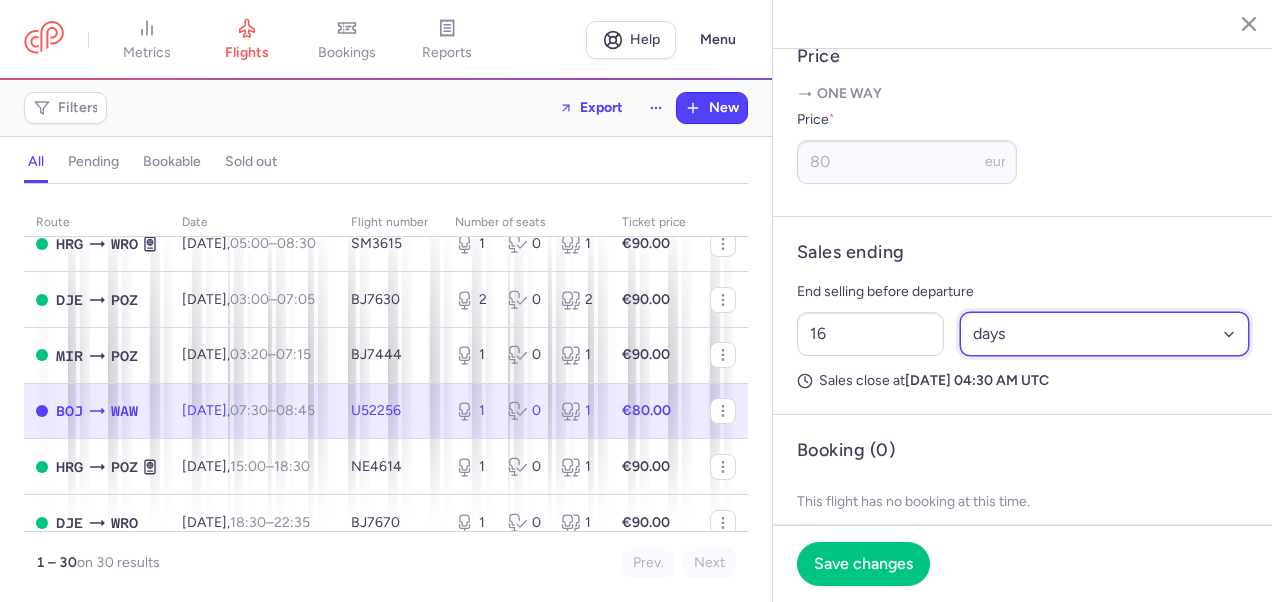 click on "Select an option hours days" at bounding box center [1105, 334] 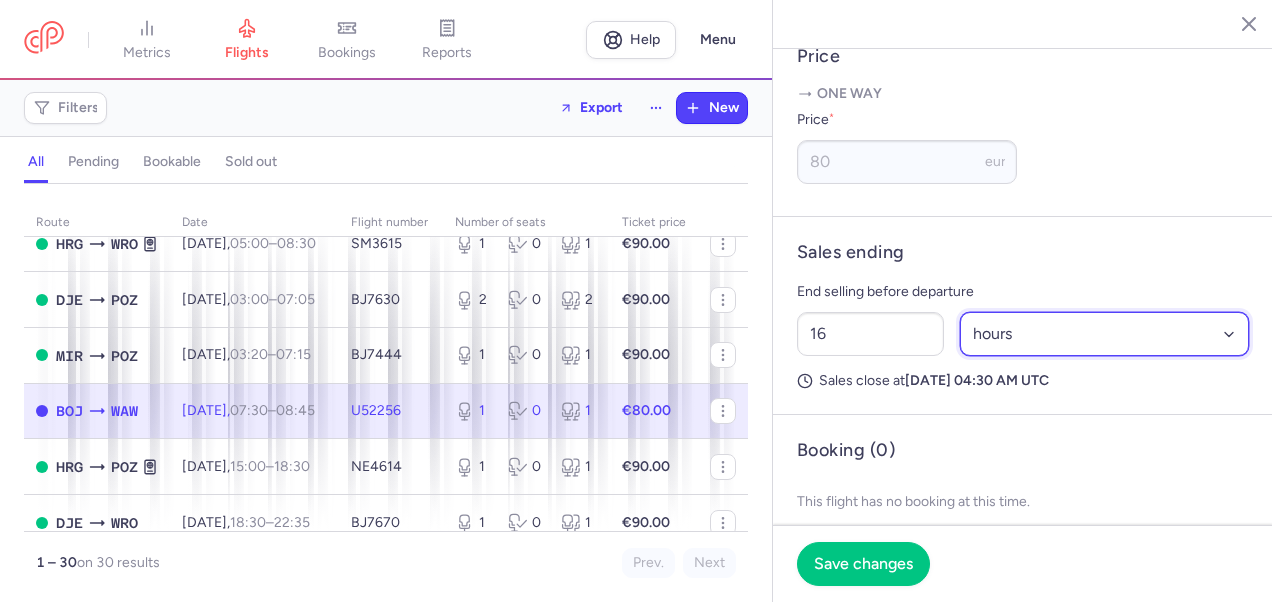 click on "Select an option hours days" at bounding box center [1105, 334] 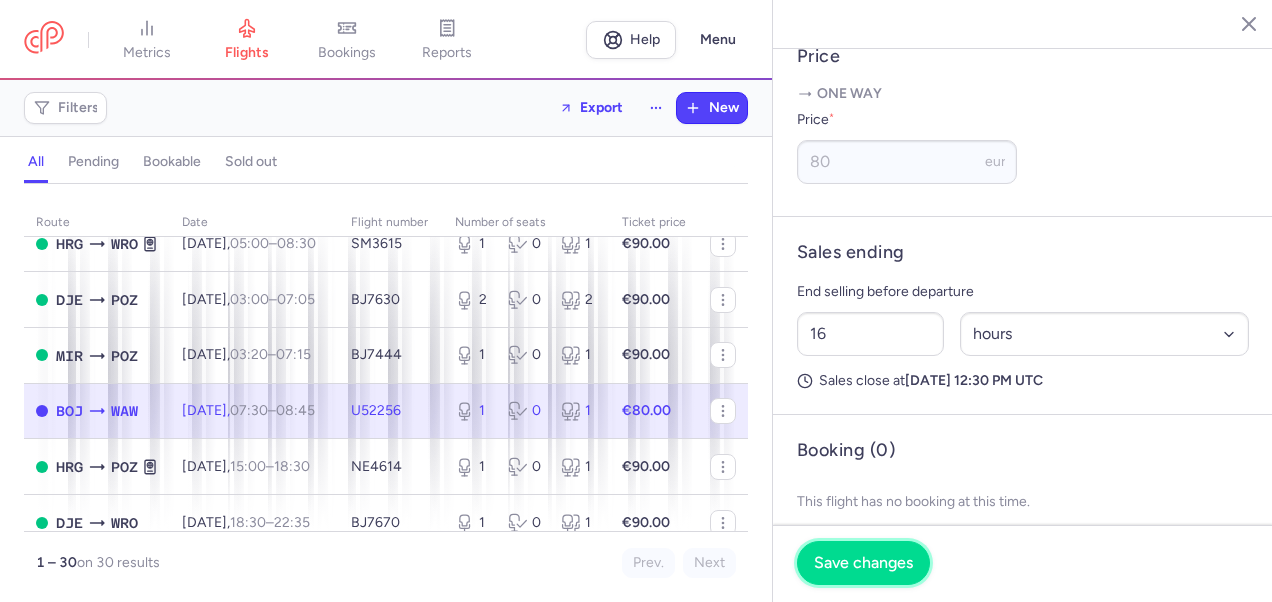 click on "Save changes" at bounding box center (863, 563) 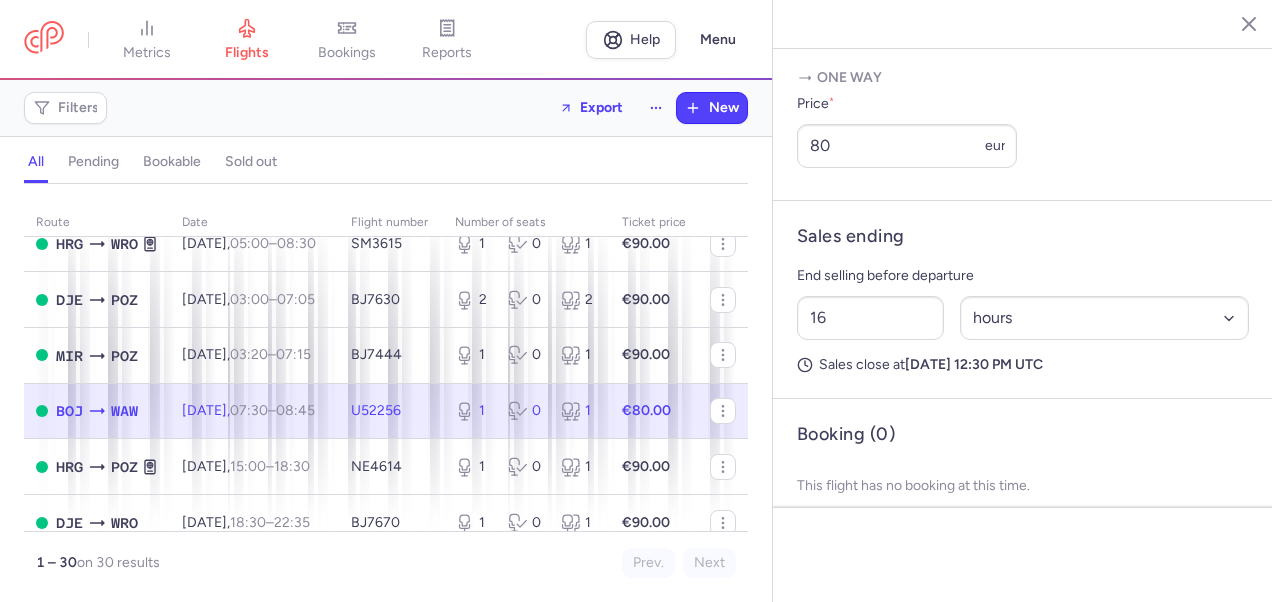 scroll, scrollTop: 775, scrollLeft: 0, axis: vertical 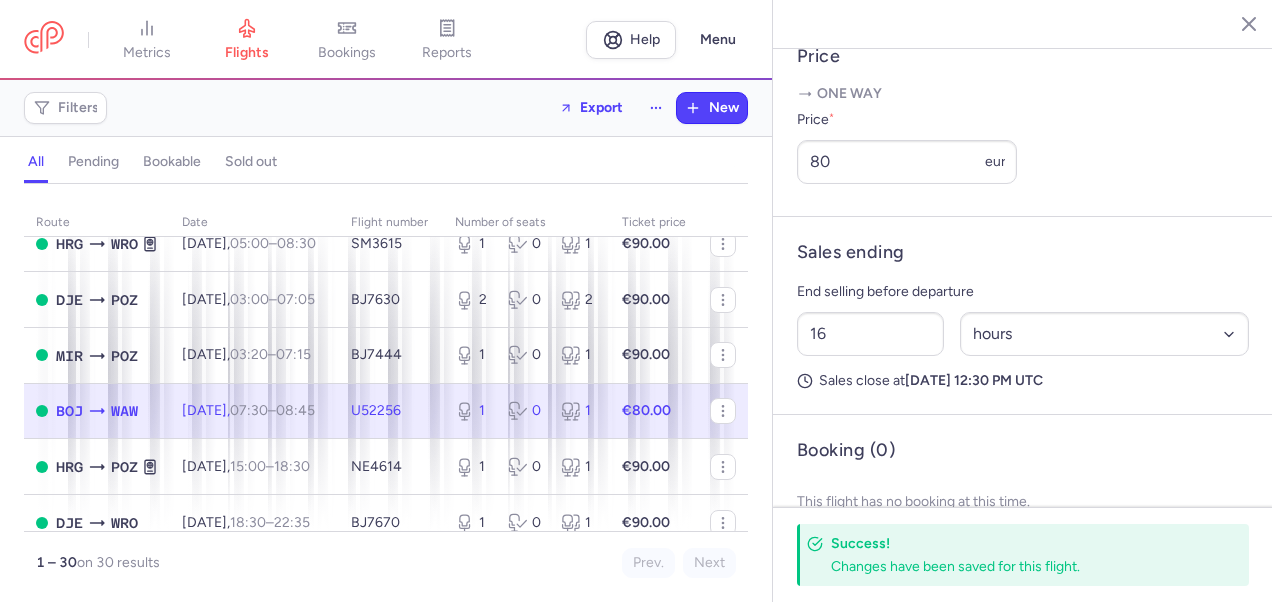 click 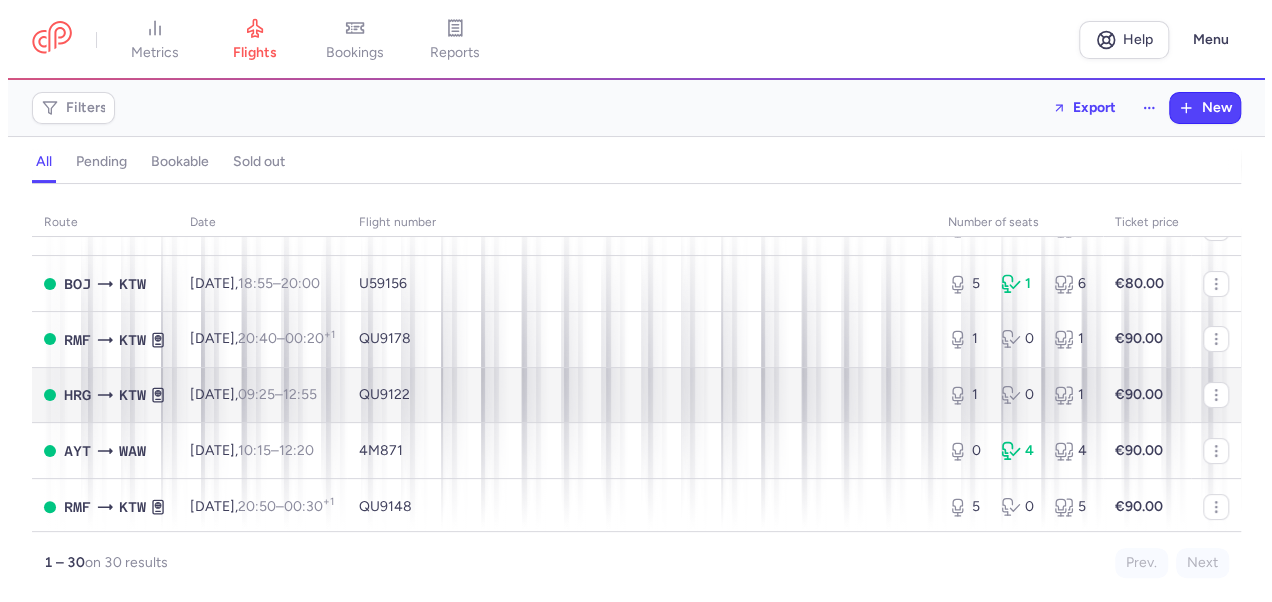 scroll, scrollTop: 100, scrollLeft: 0, axis: vertical 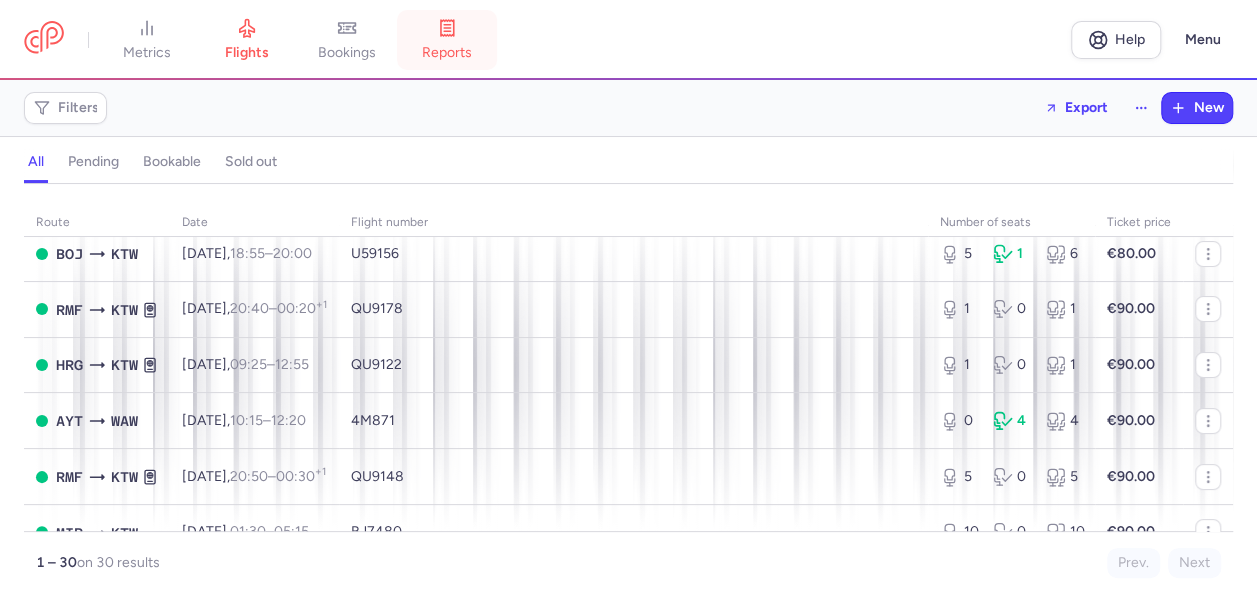 click 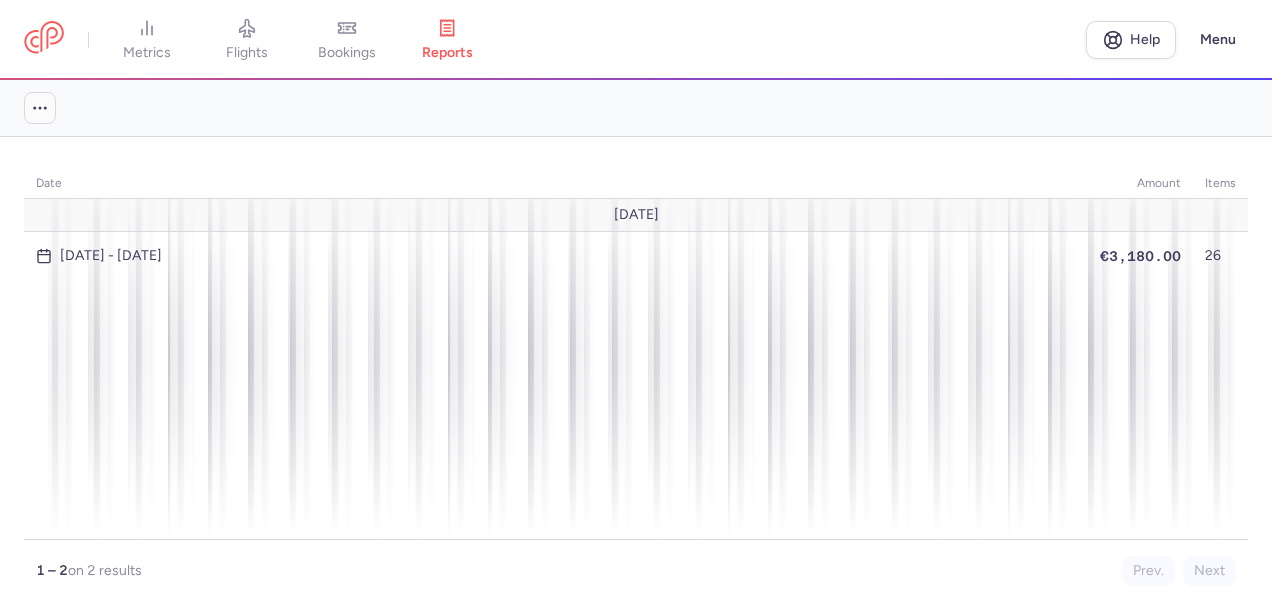 click 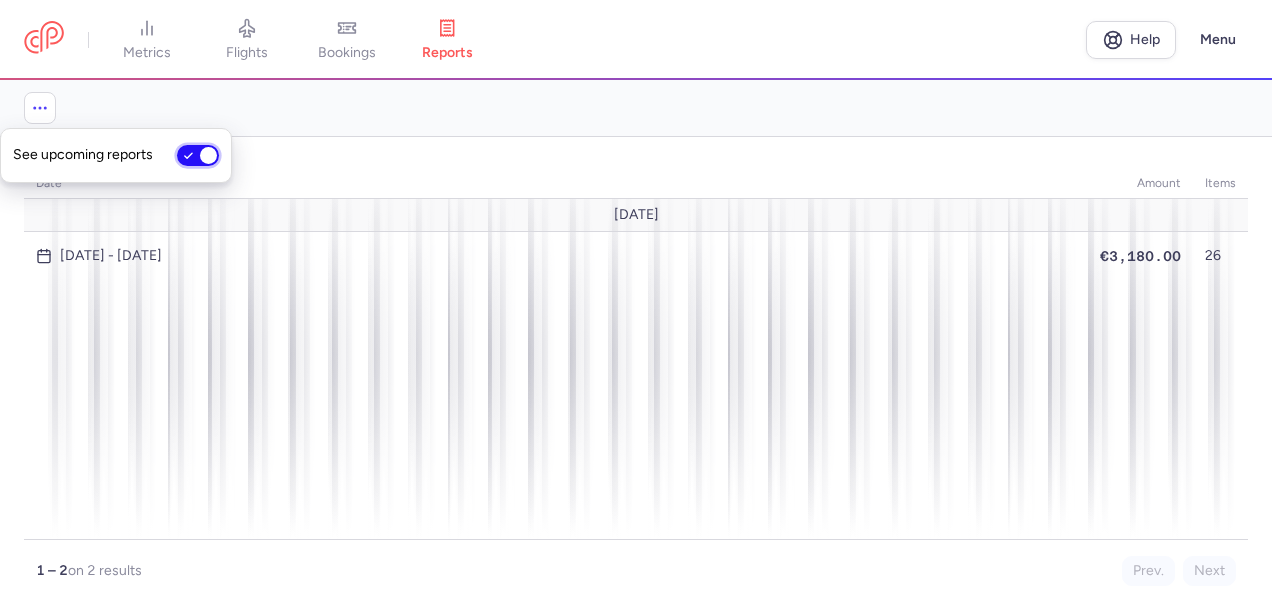 click on "See upcoming reports" at bounding box center (198, 155) 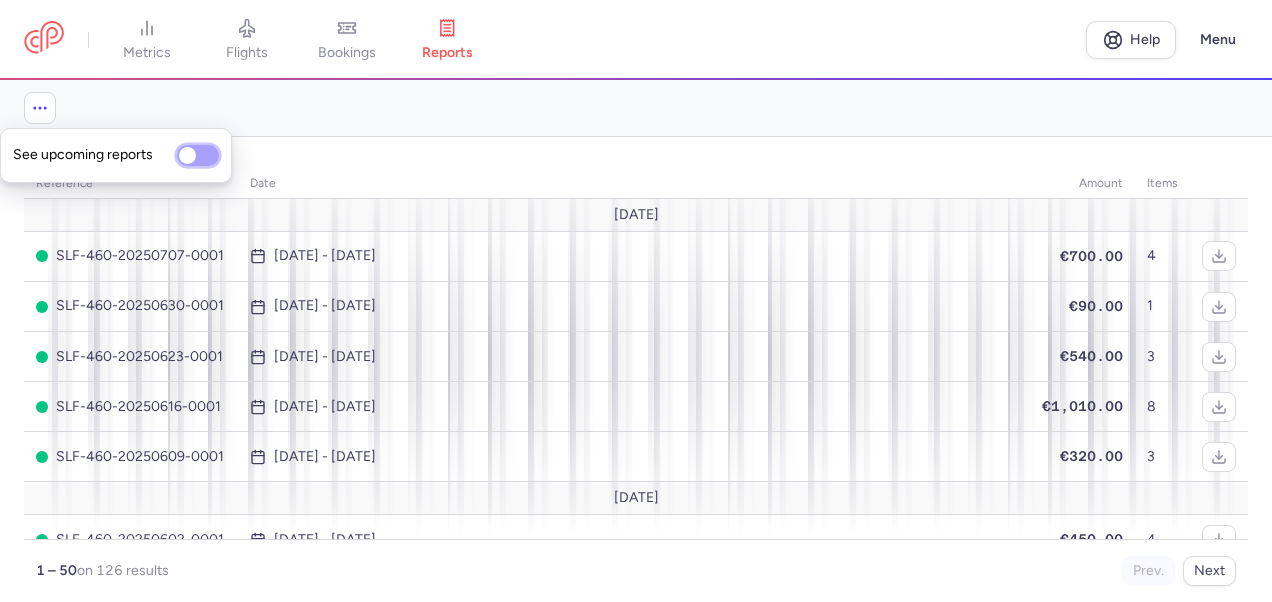 click on "See upcoming reports" at bounding box center (198, 155) 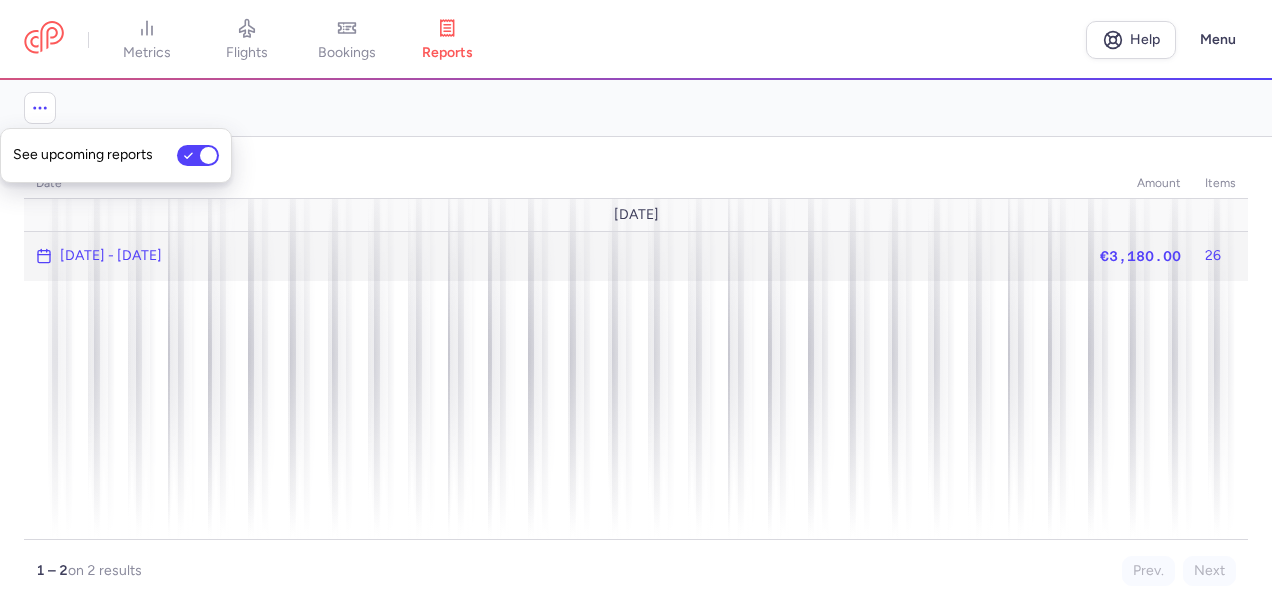 click on "€3,180.00" 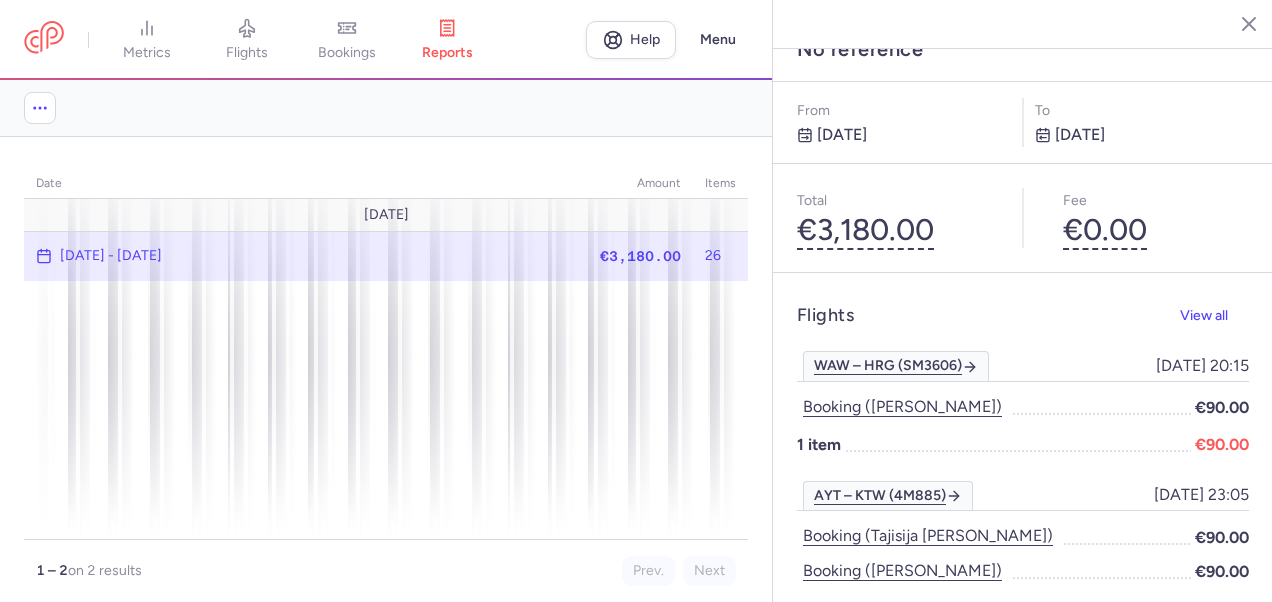 scroll, scrollTop: 0, scrollLeft: 0, axis: both 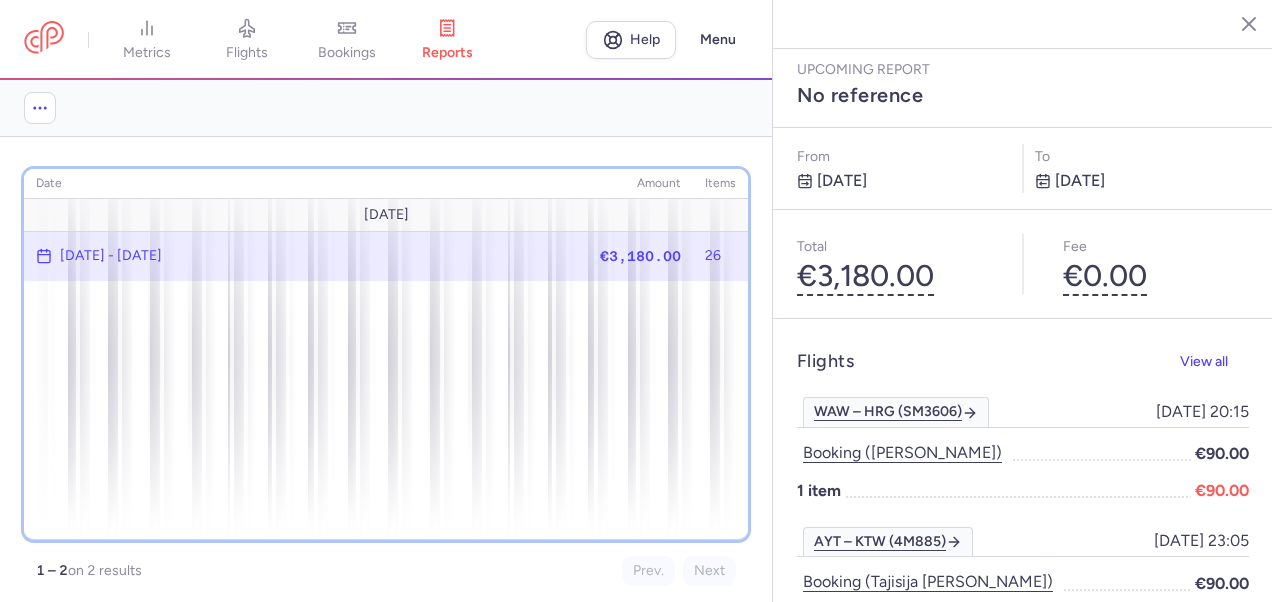 click on "date amount items July 25 [DATE] - [DATE] €3,180.00 26" at bounding box center (386, 354) 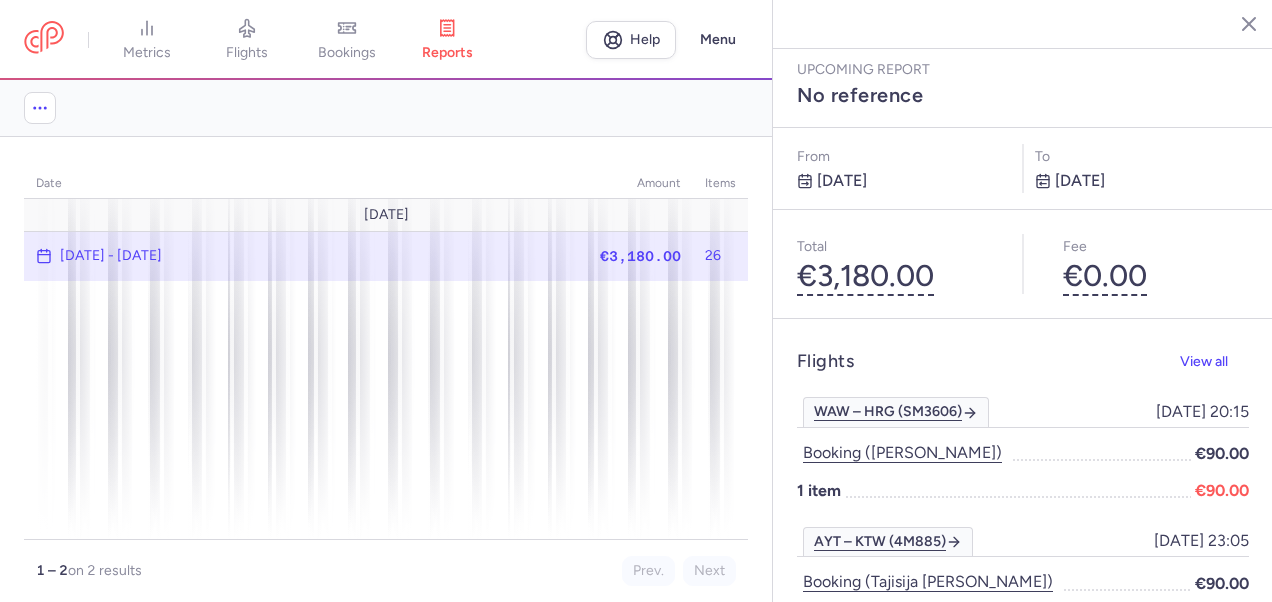 click 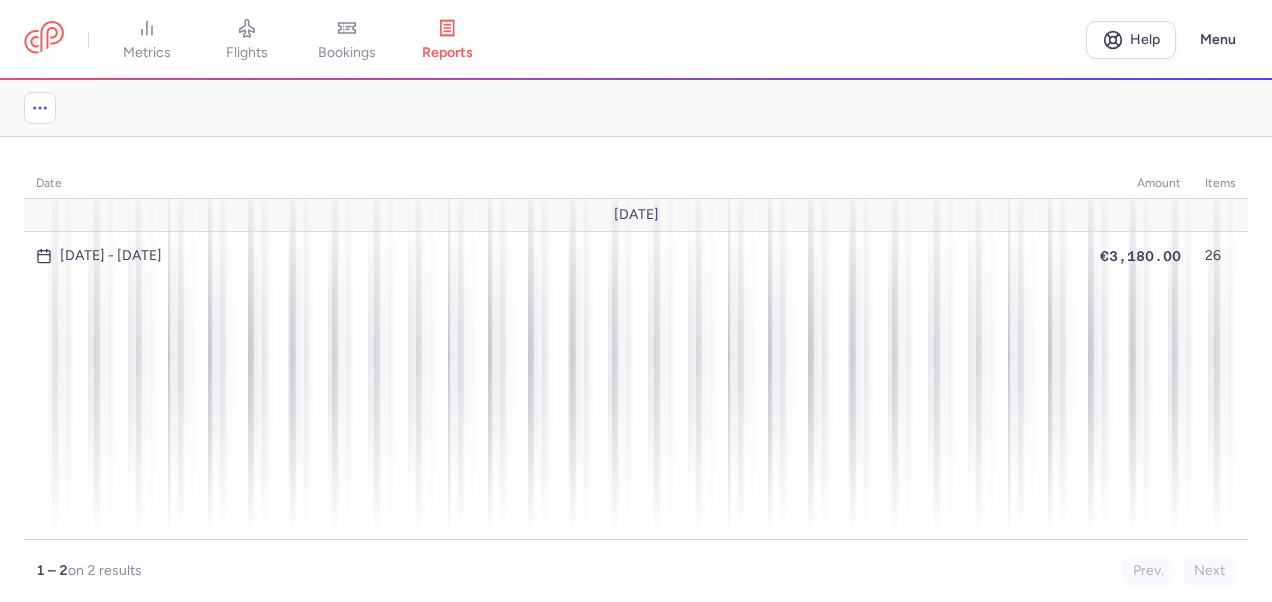drag, startPoint x: 251, startPoint y: 22, endPoint x: 773, endPoint y: 120, distance: 531.11957 